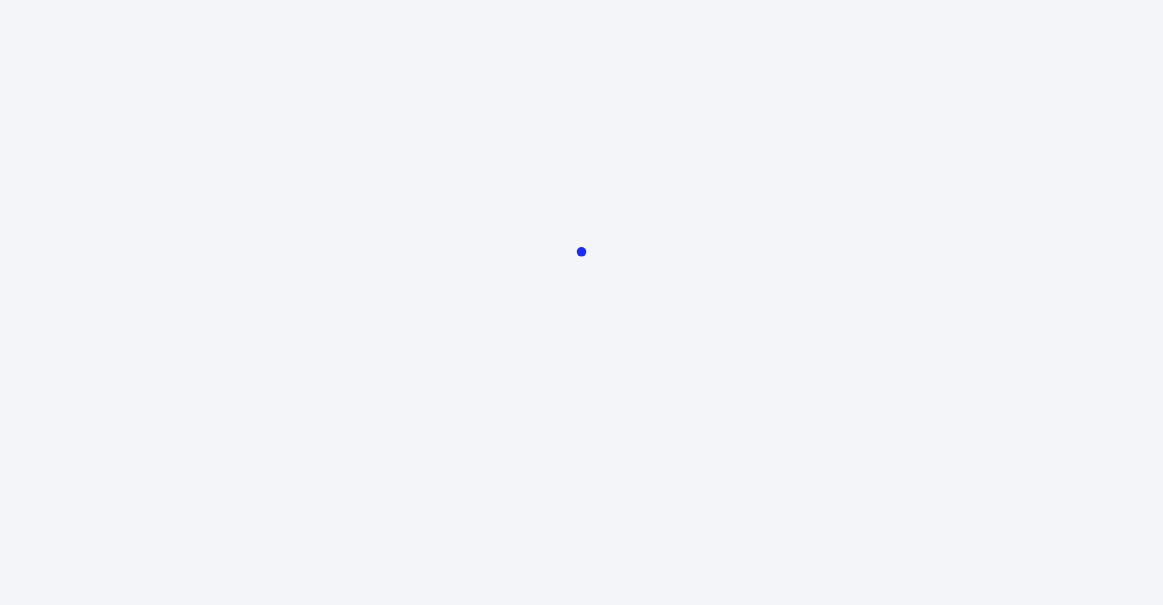 scroll, scrollTop: 0, scrollLeft: 0, axis: both 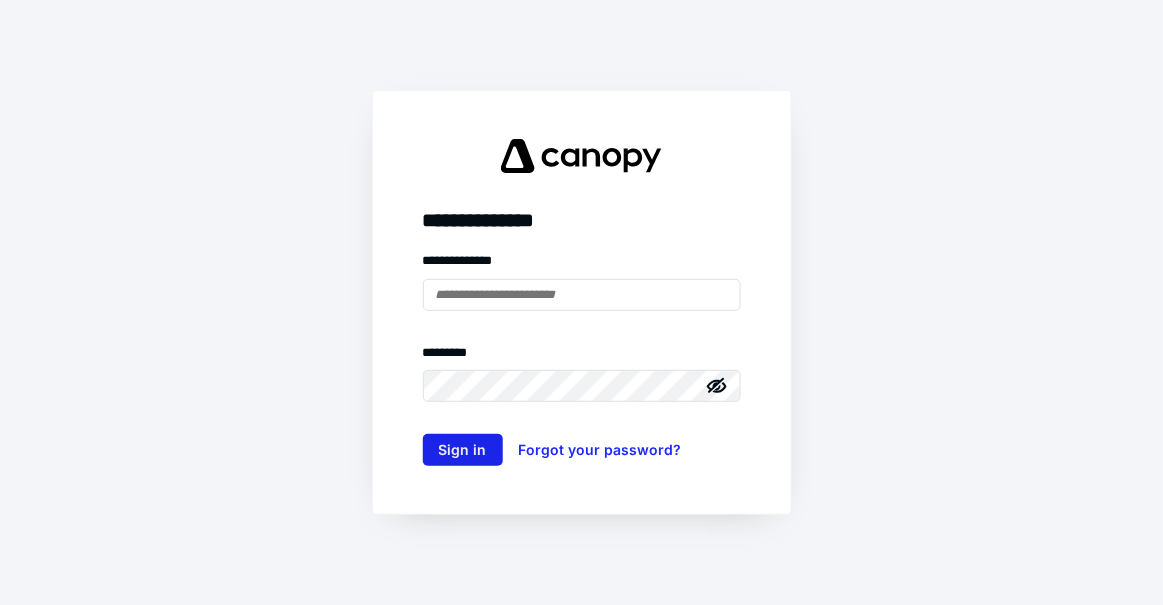 type on "**********" 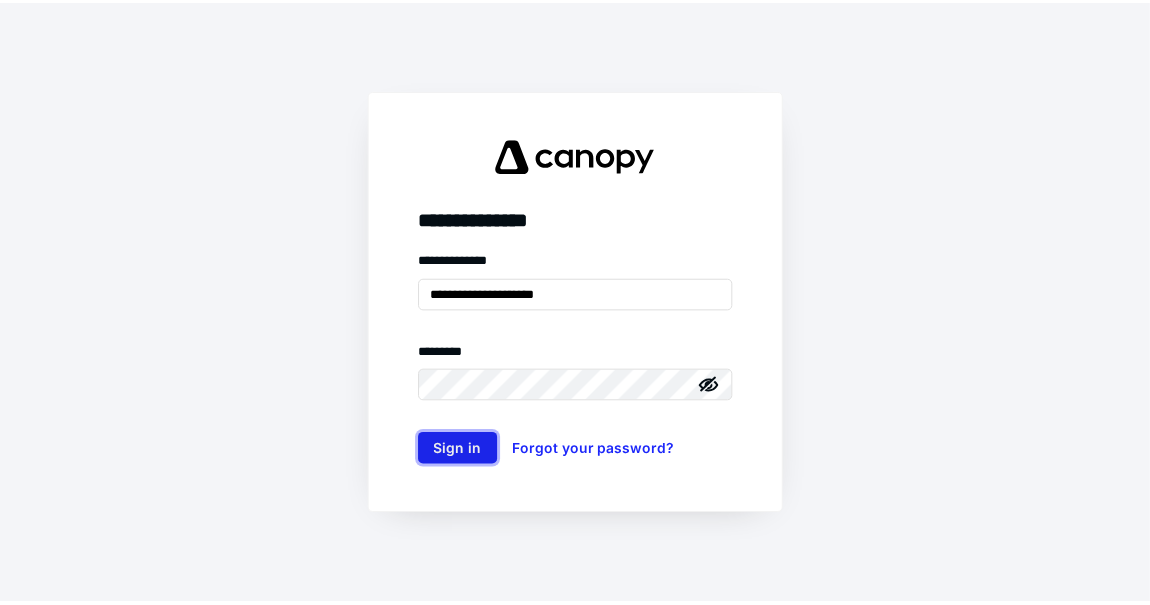 scroll, scrollTop: 0, scrollLeft: 0, axis: both 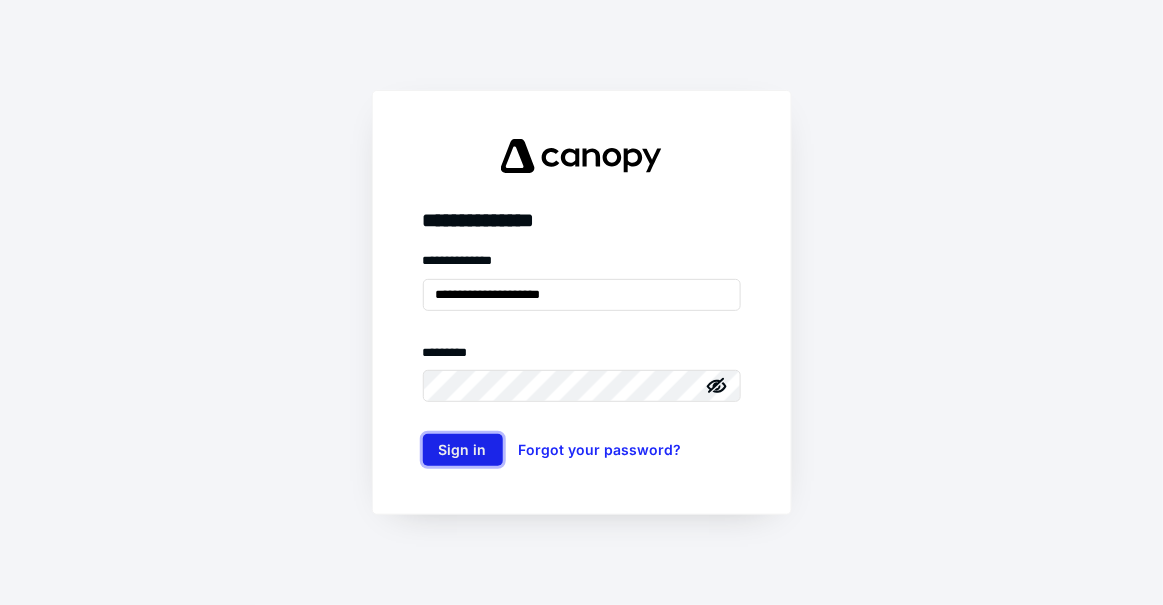 click on "Sign in" at bounding box center (463, 450) 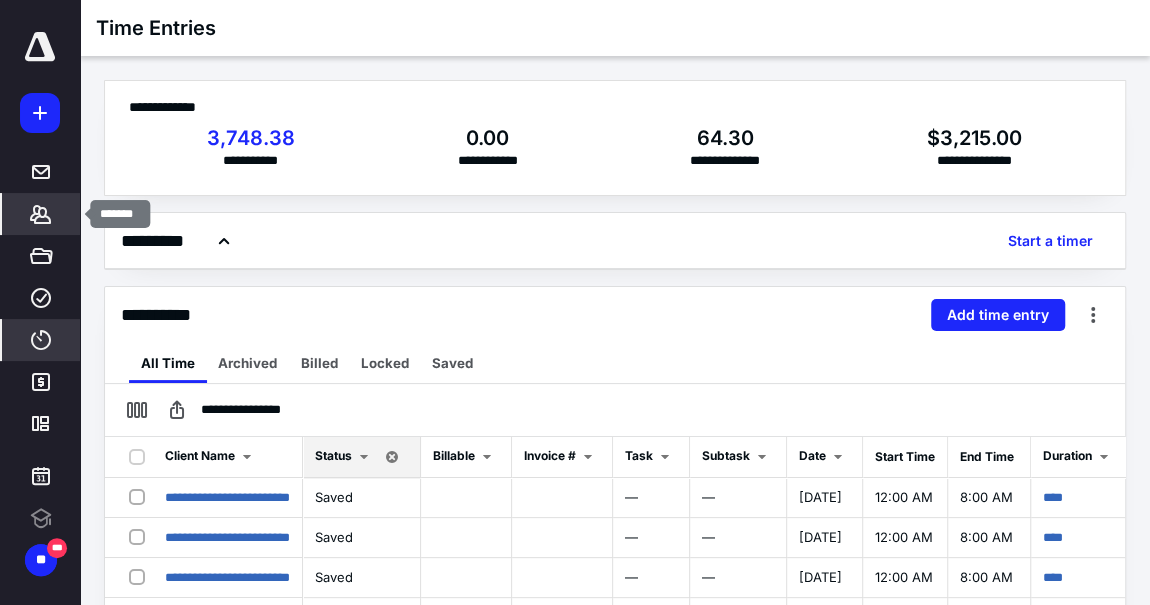 click on "*******" at bounding box center (41, 214) 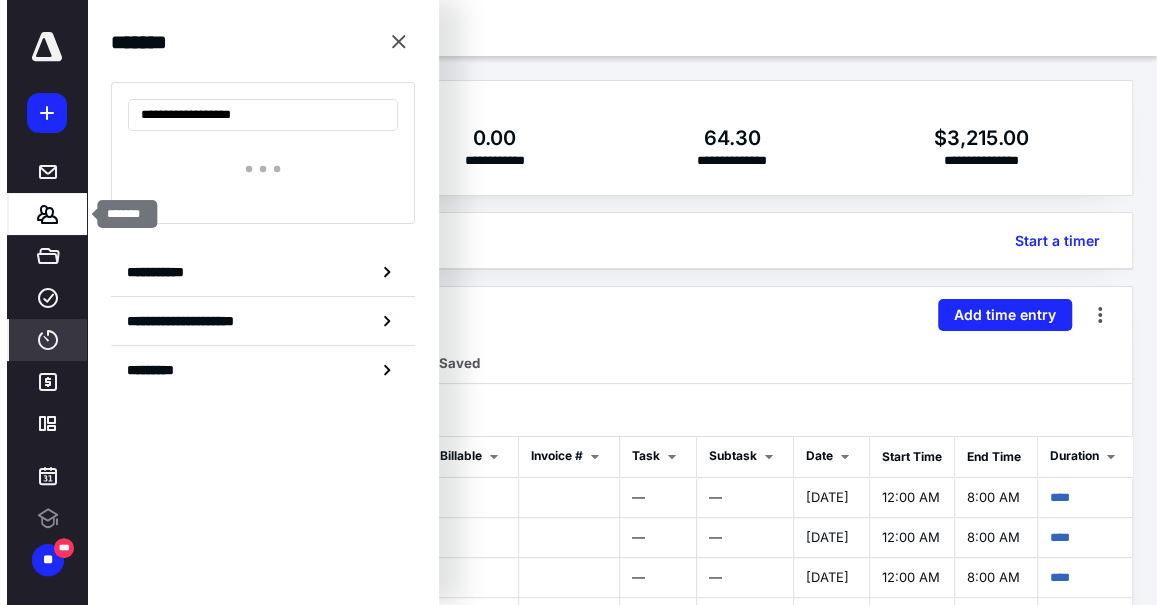scroll, scrollTop: 0, scrollLeft: 0, axis: both 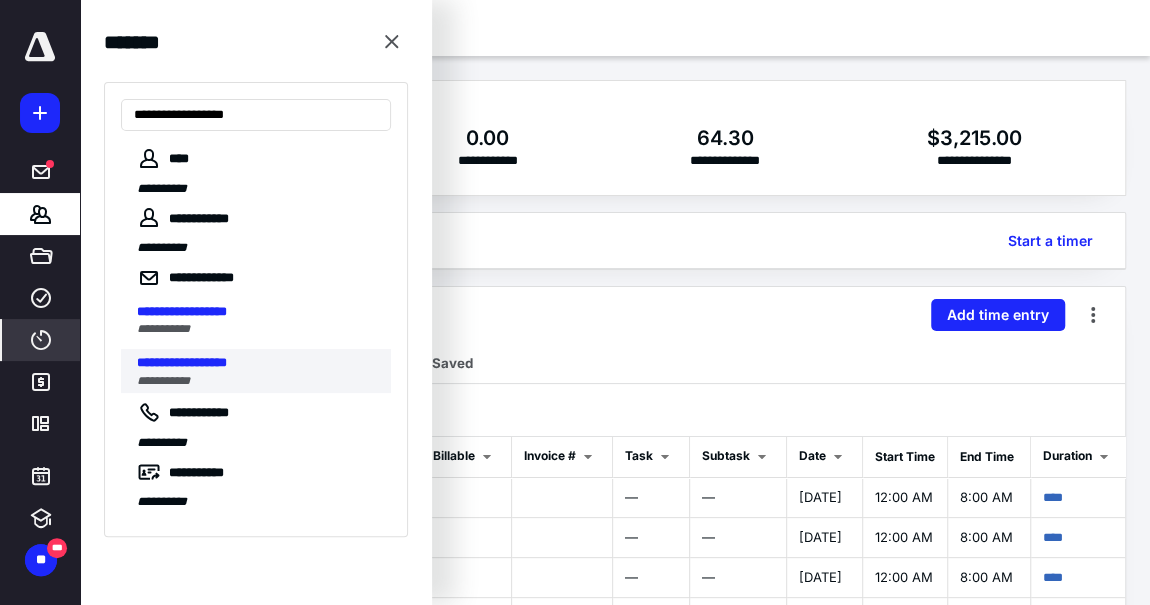 type on "**********" 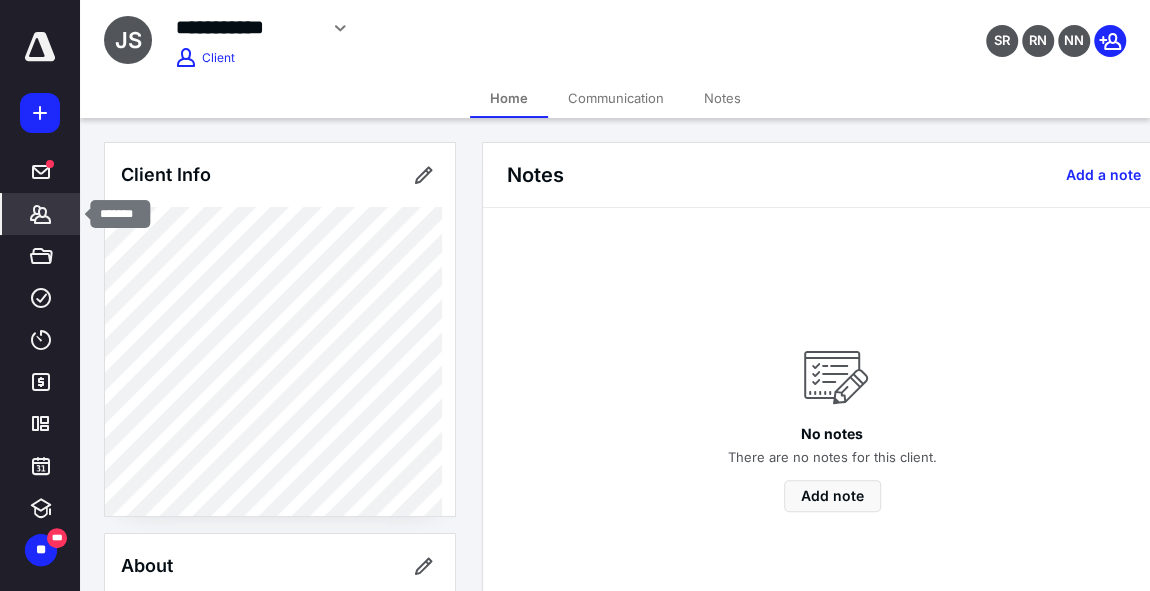 click on "*******" at bounding box center (41, 214) 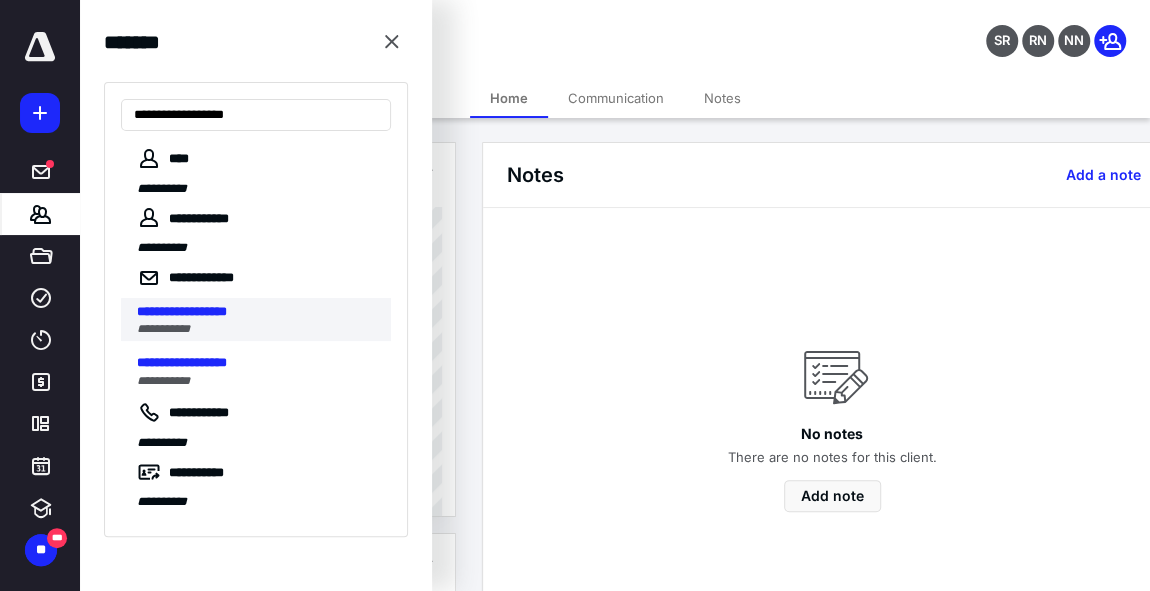 type on "**********" 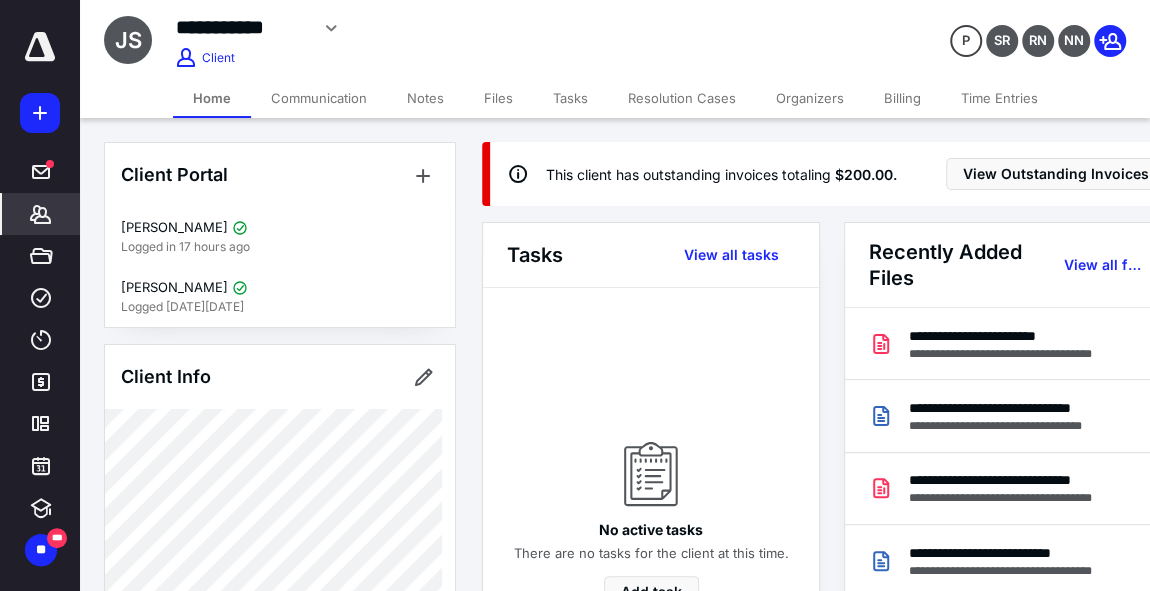 click on "Billing" at bounding box center [902, 98] 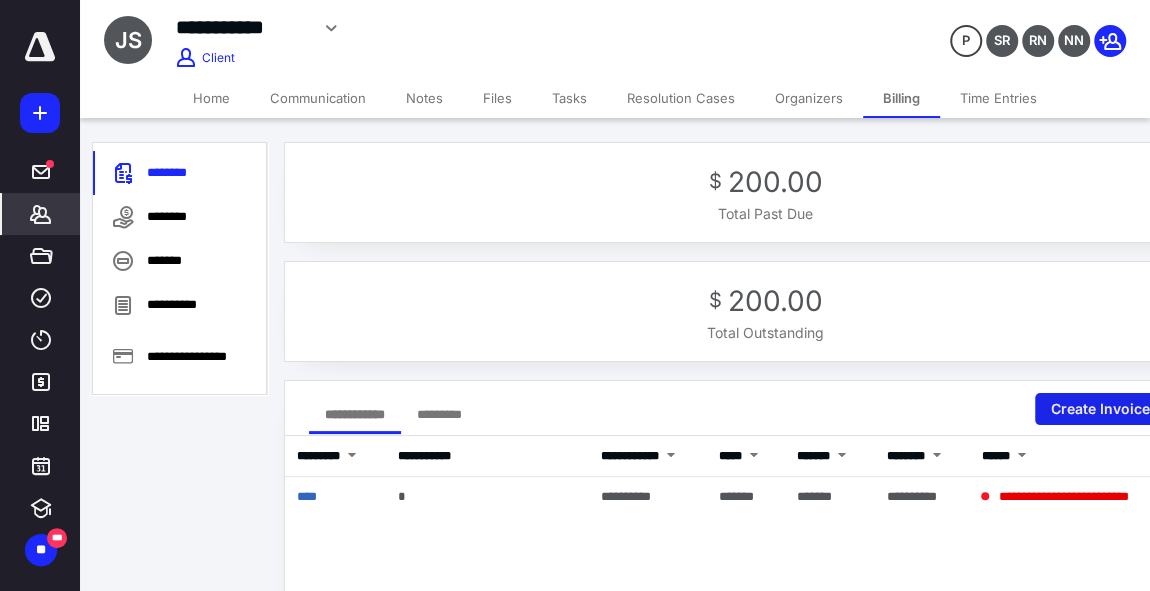 click on "Create Invoice" at bounding box center [1108, 409] 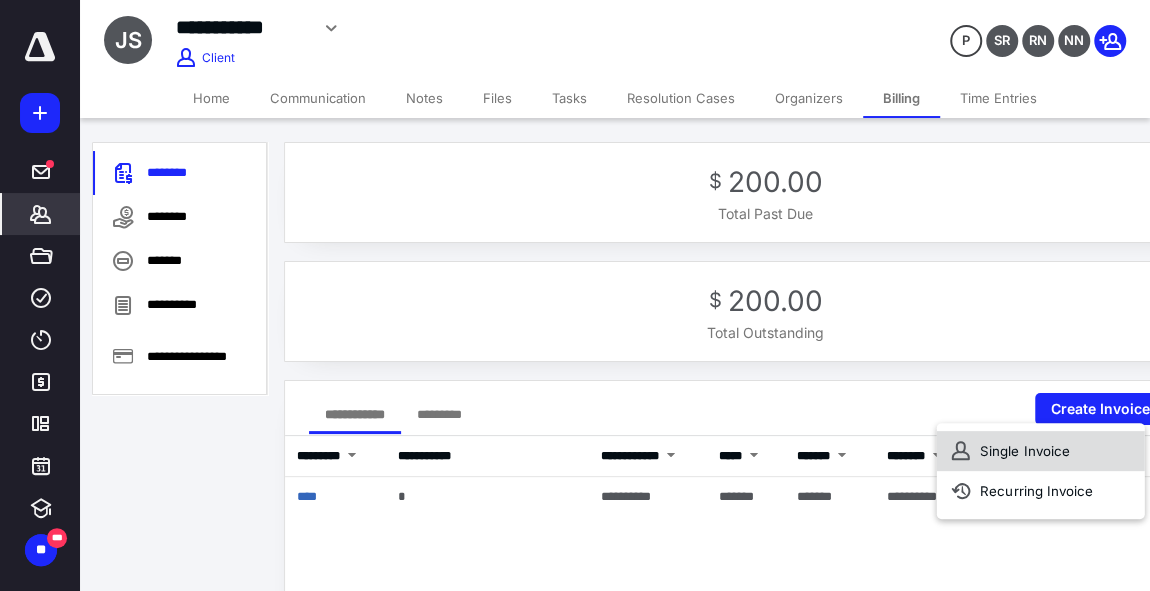 click on "Single Invoice" at bounding box center (1040, 451) 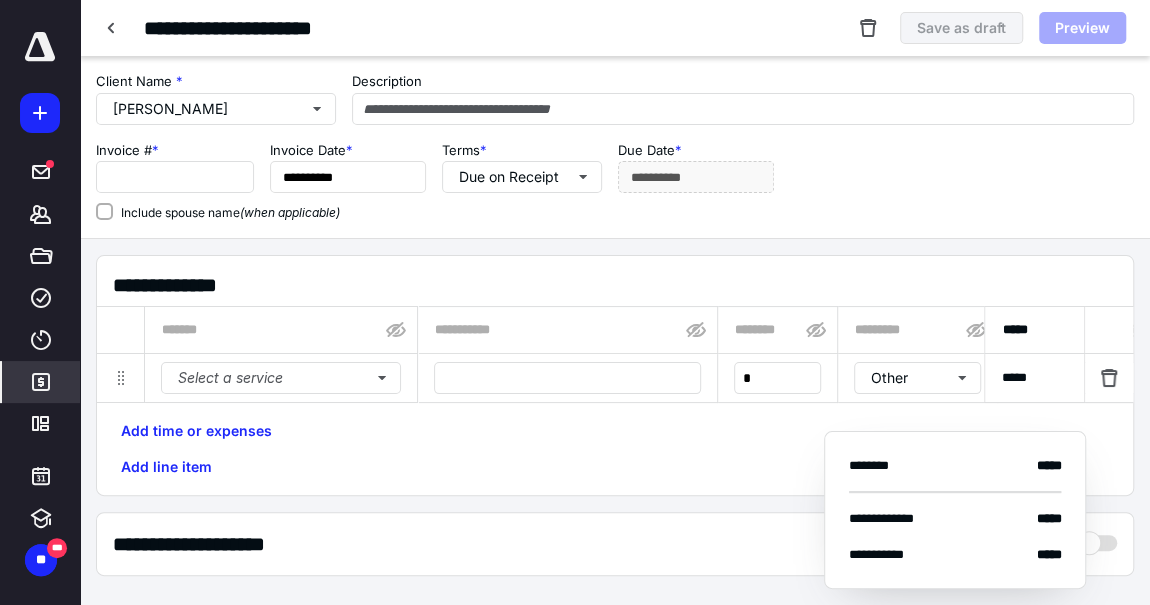 type on "****" 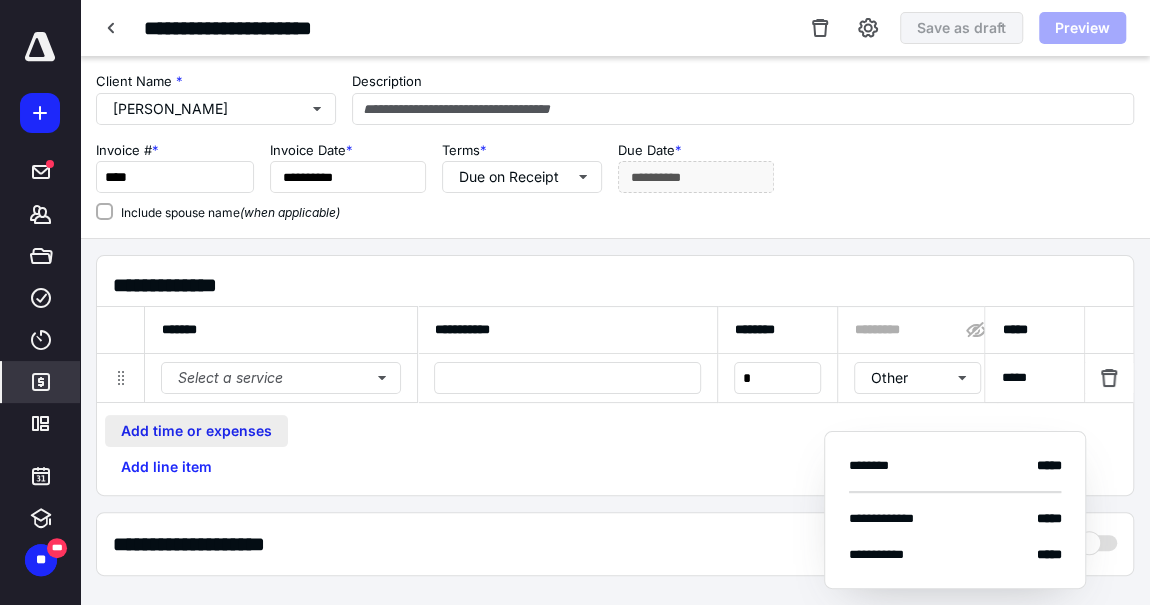 click on "Add time or expenses" at bounding box center [196, 431] 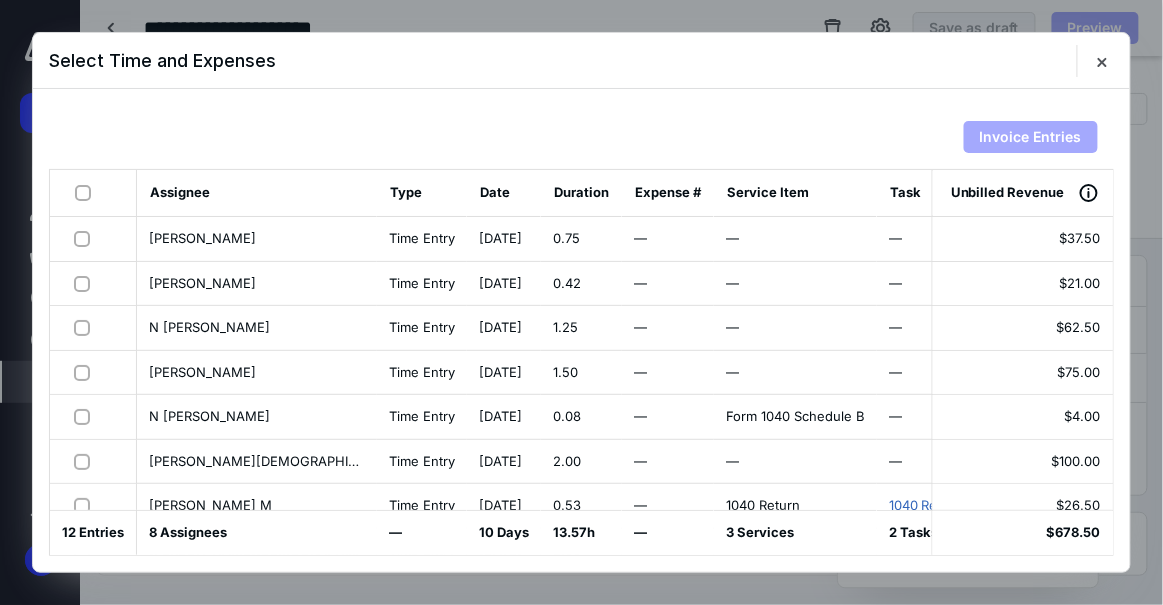 scroll, scrollTop: 251, scrollLeft: 0, axis: vertical 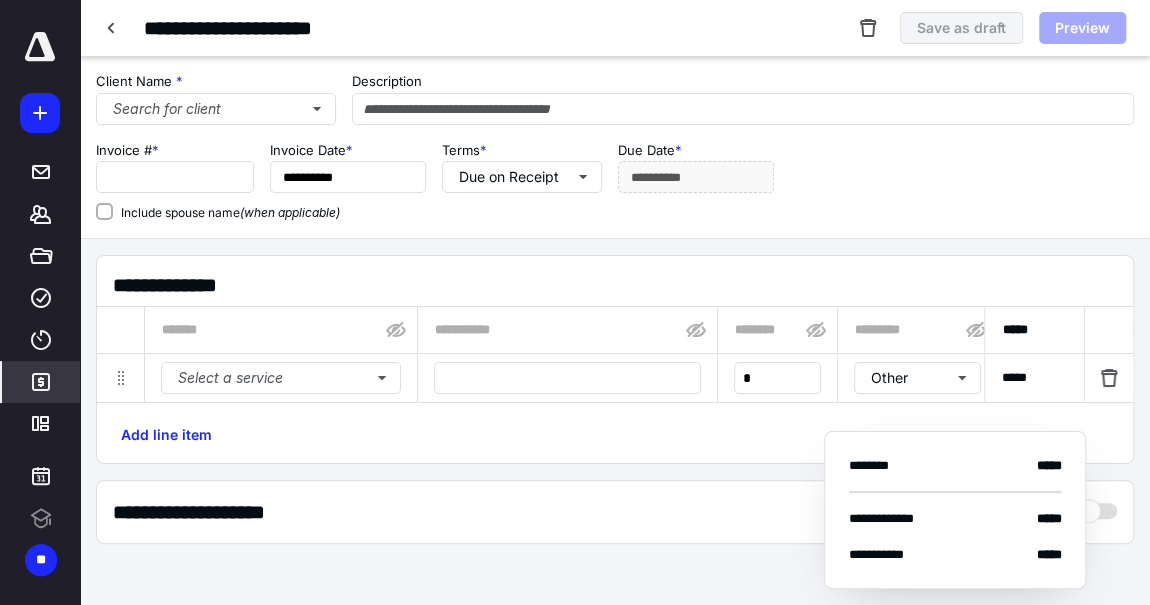 type on "****" 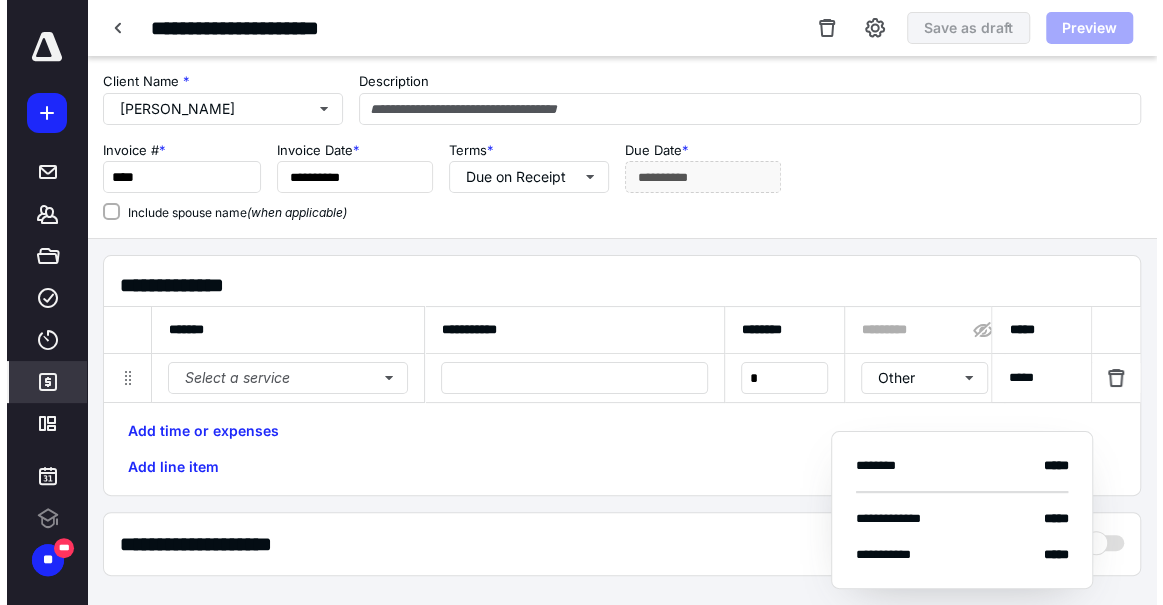 scroll, scrollTop: 0, scrollLeft: 0, axis: both 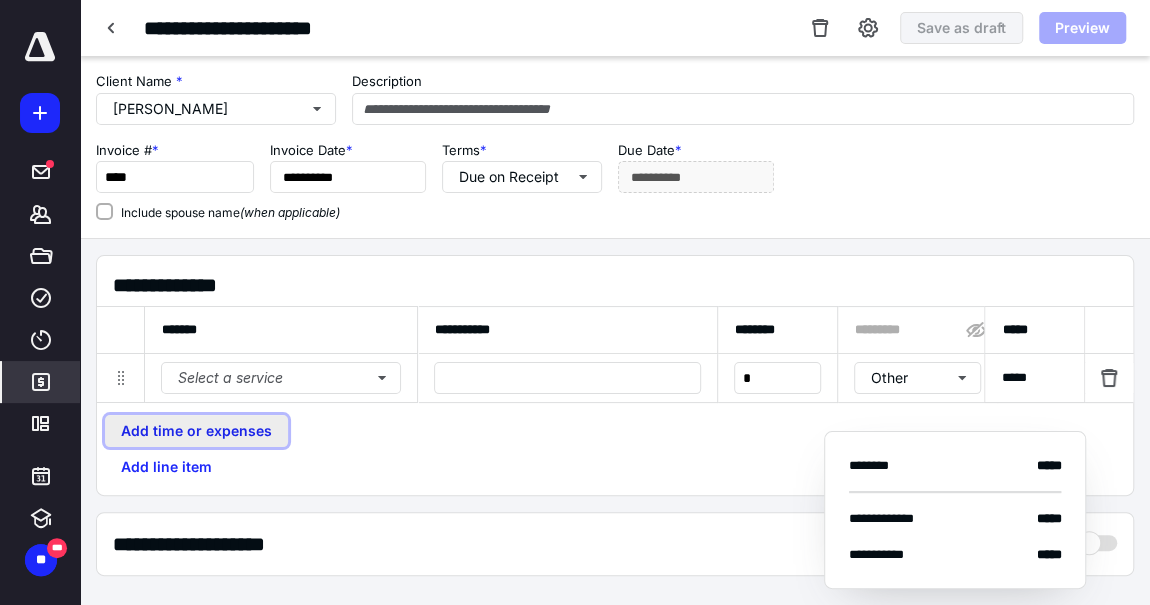 click on "Add time or expenses" at bounding box center [196, 431] 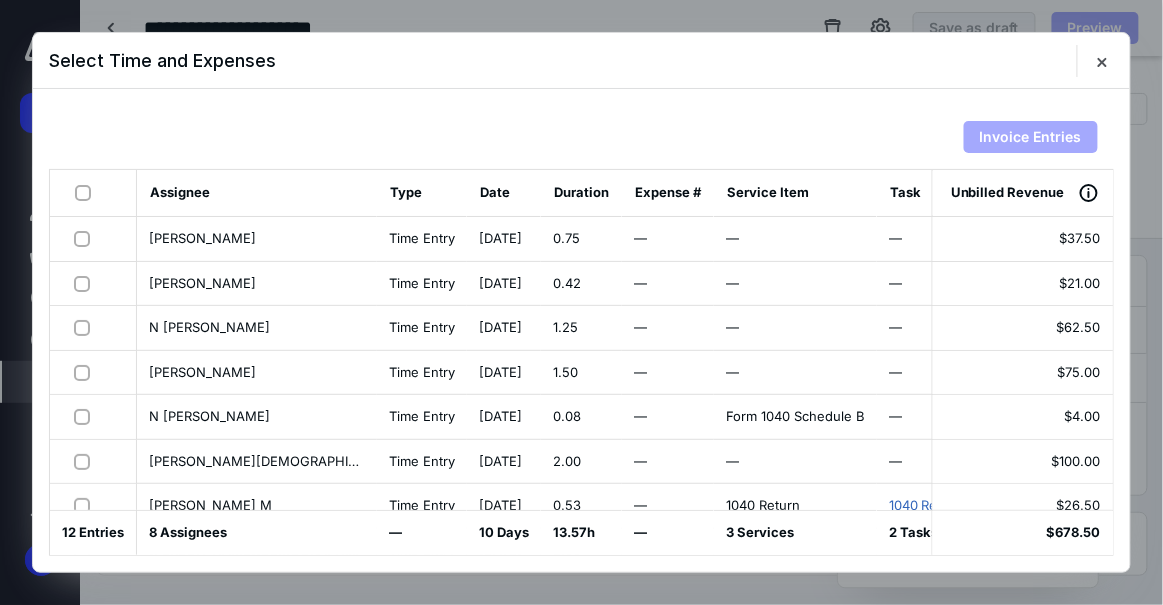 scroll, scrollTop: 251, scrollLeft: 0, axis: vertical 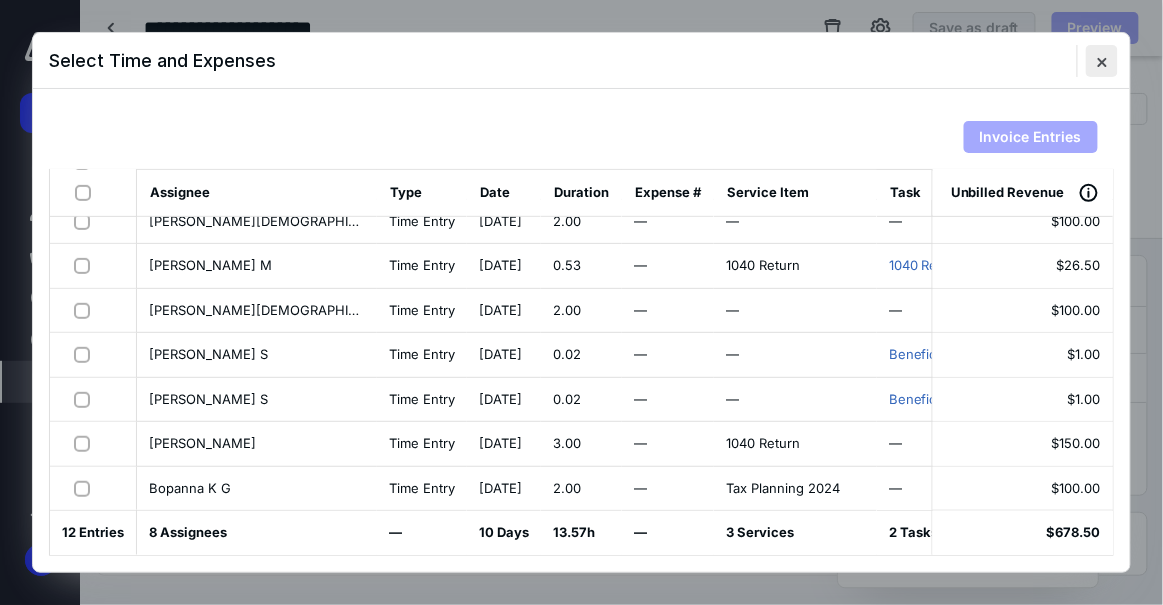 click at bounding box center (1102, 61) 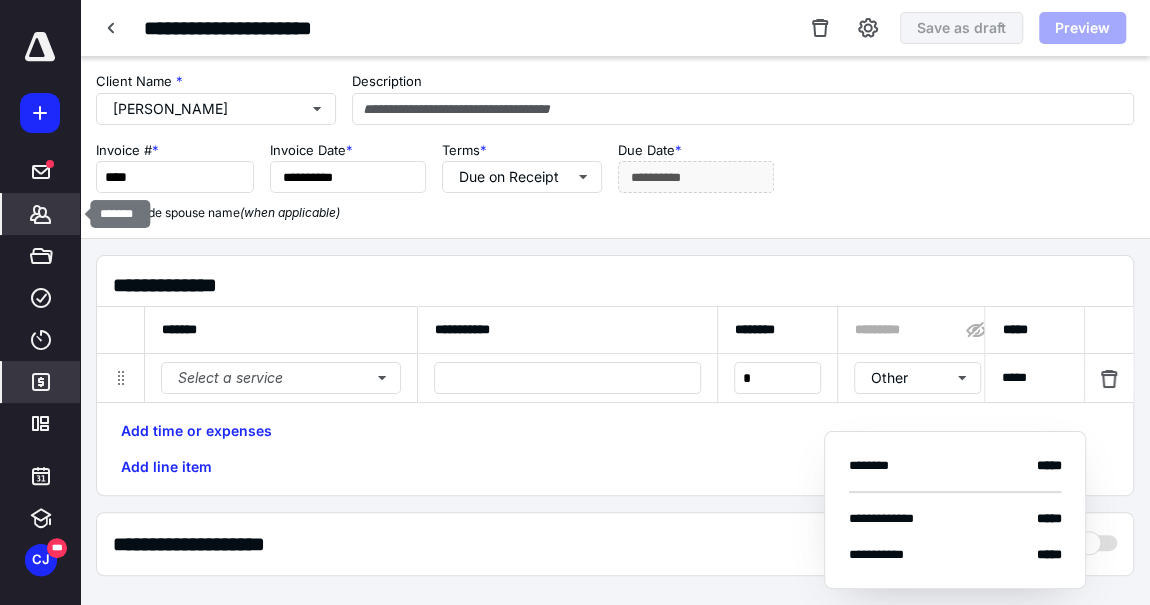 click 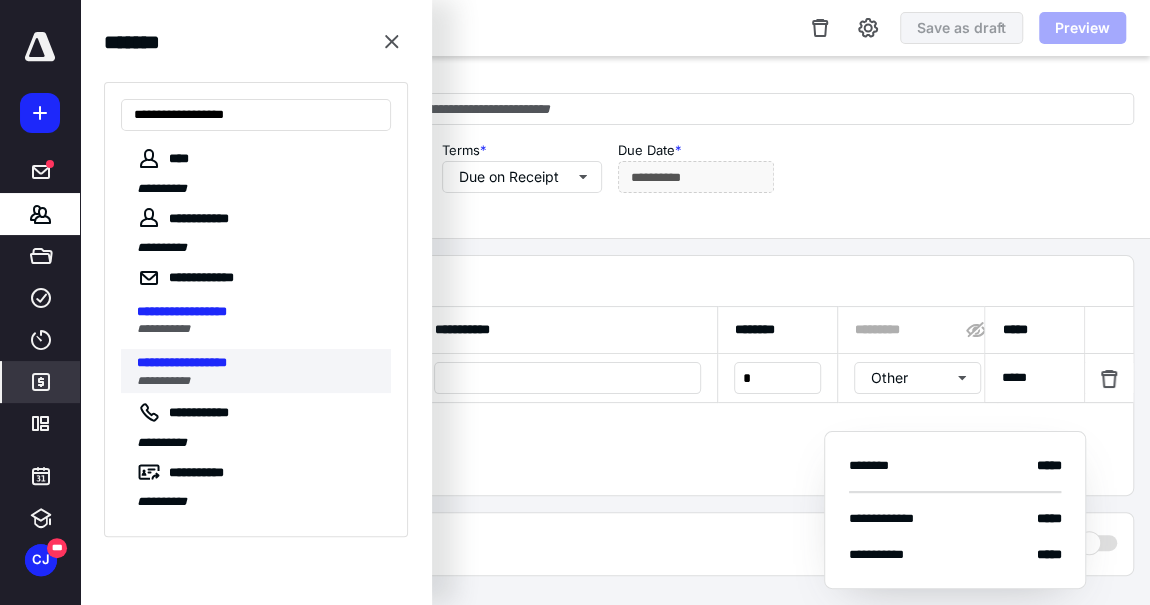 type on "**********" 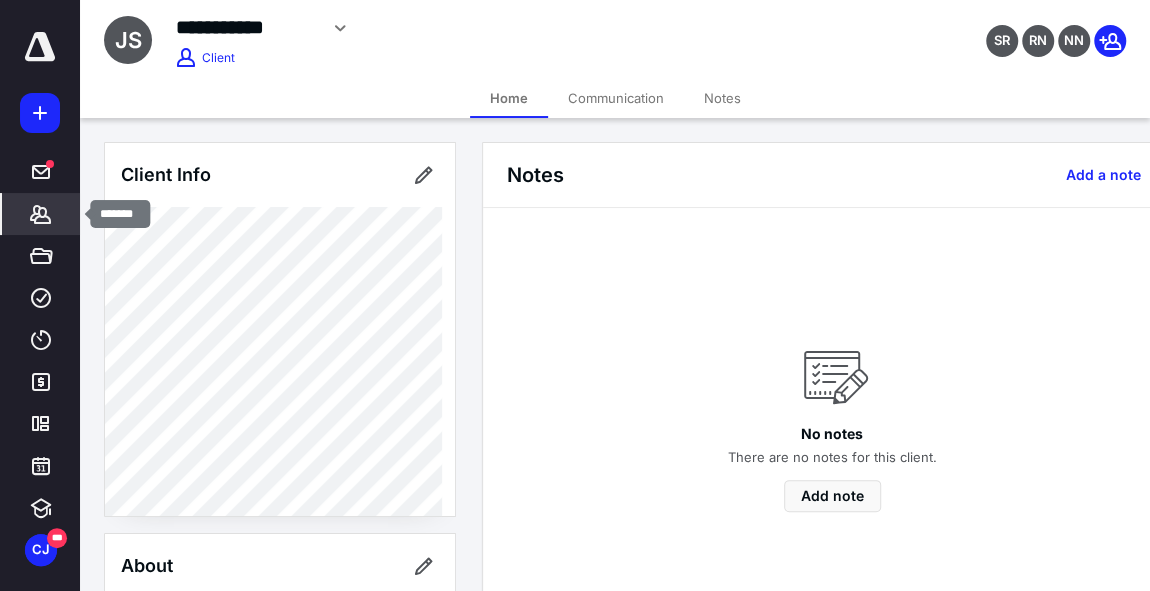 click 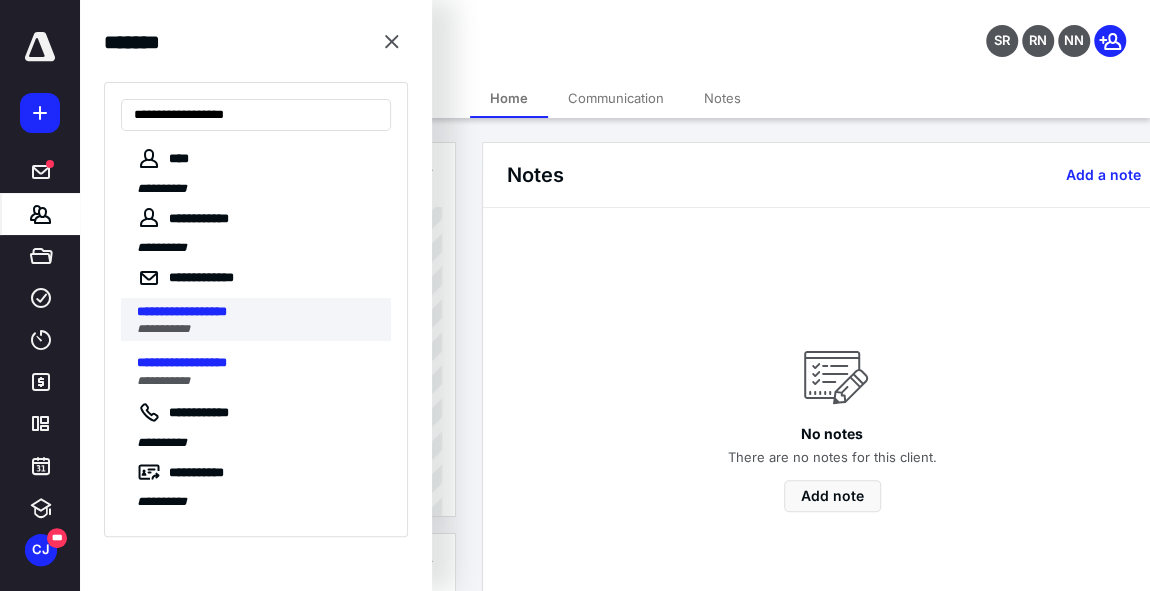 type on "**********" 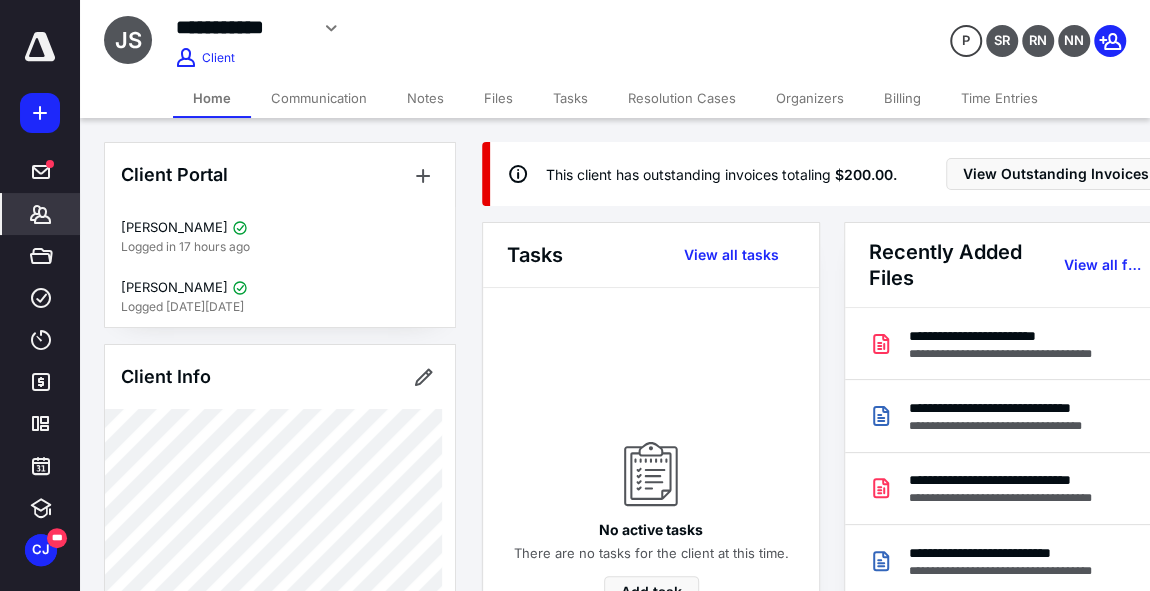 click on "Billing" at bounding box center [902, 98] 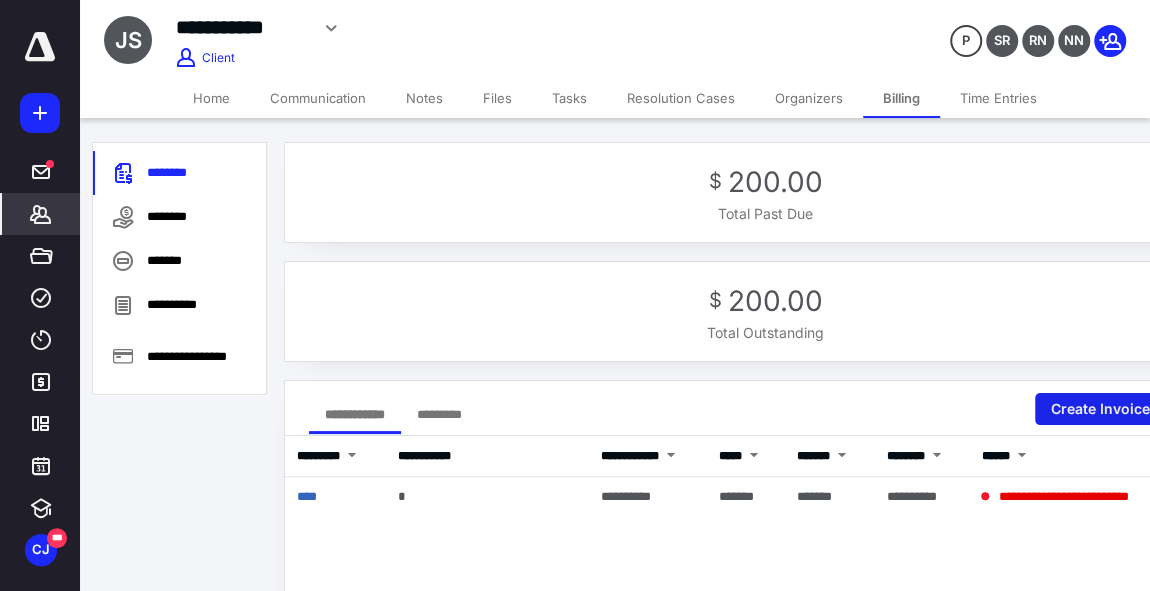 click on "Create Invoice" at bounding box center (1108, 409) 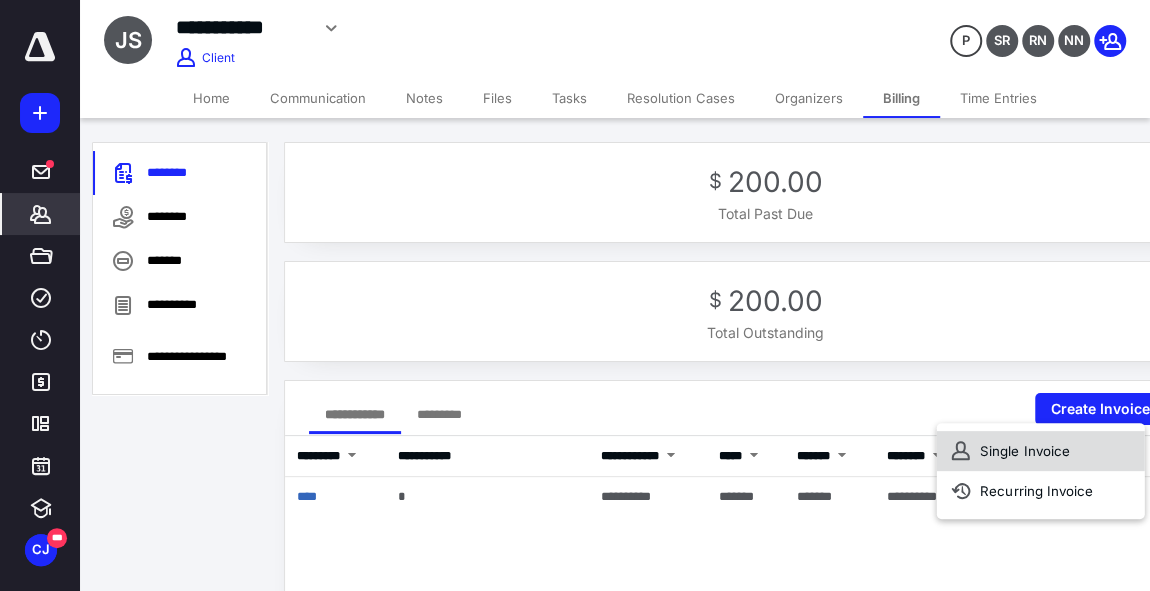 click on "Single Invoice" at bounding box center [1040, 451] 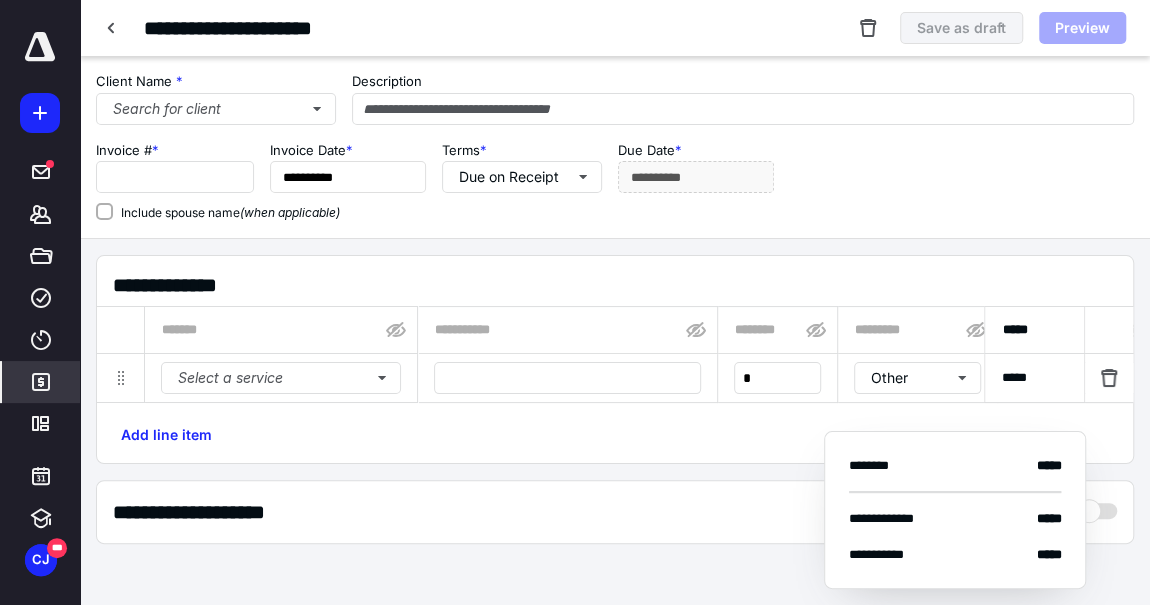 type on "****" 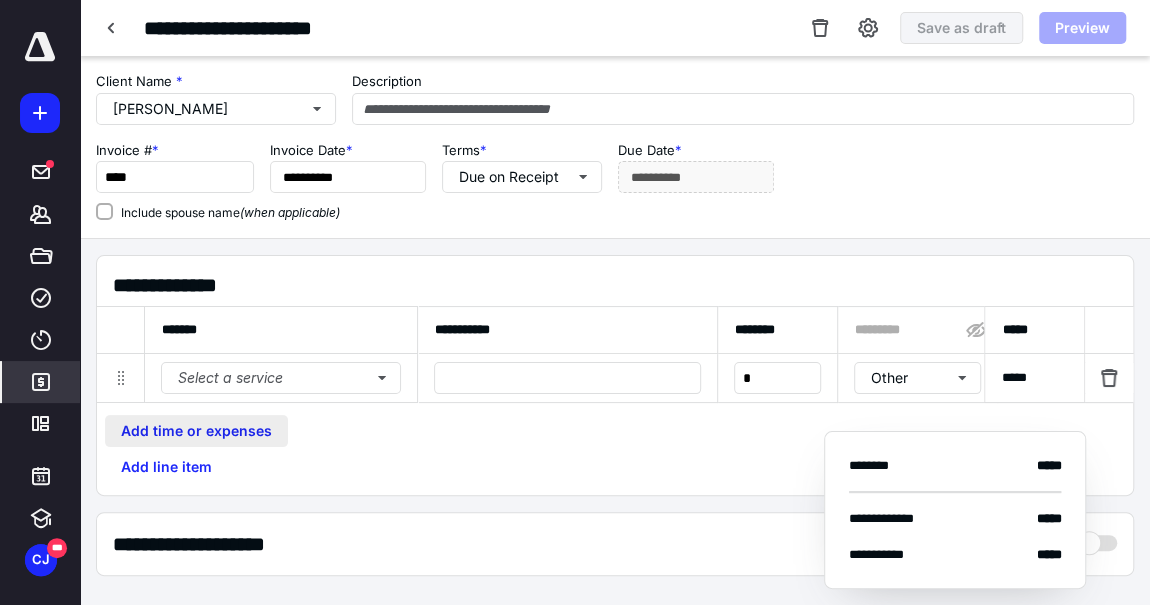 click on "Add time or expenses" at bounding box center [196, 431] 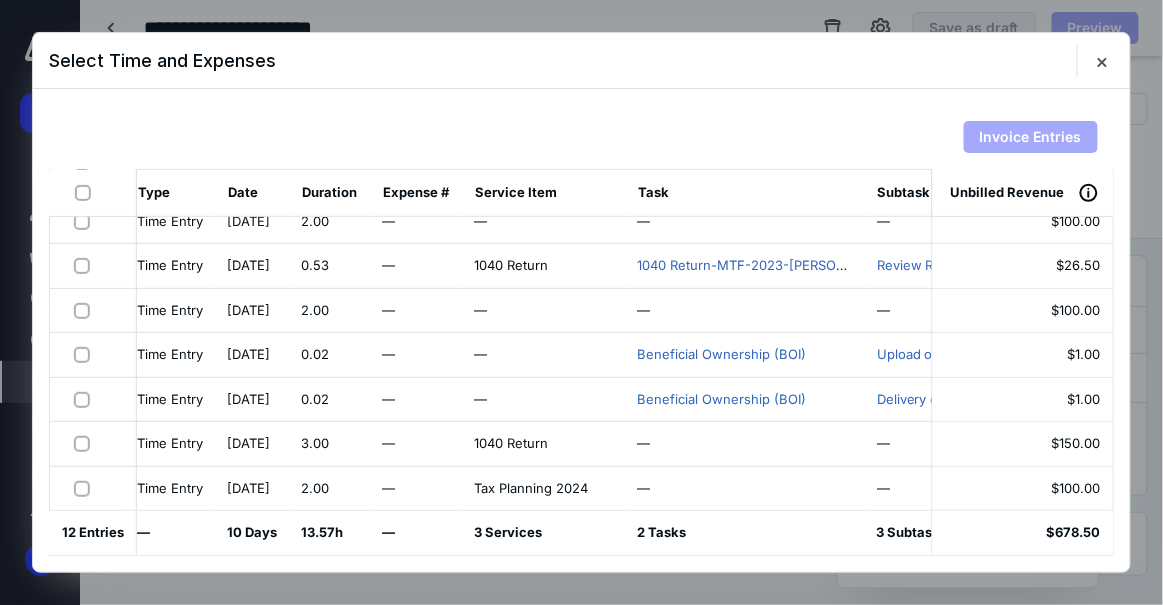 scroll, scrollTop: 251, scrollLeft: 0, axis: vertical 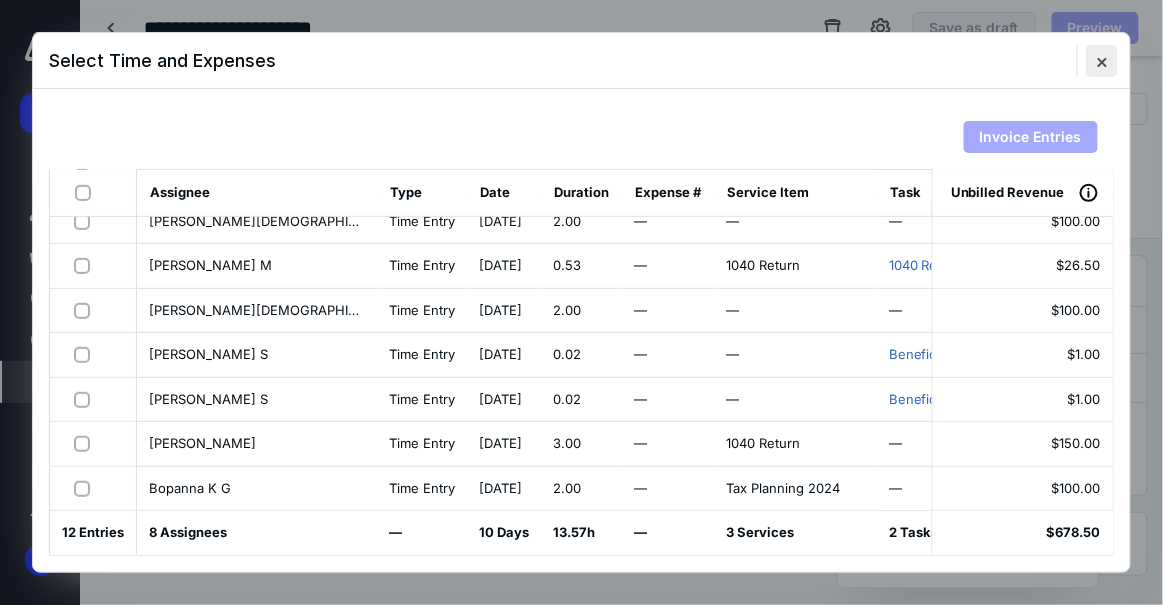 click at bounding box center [1102, 61] 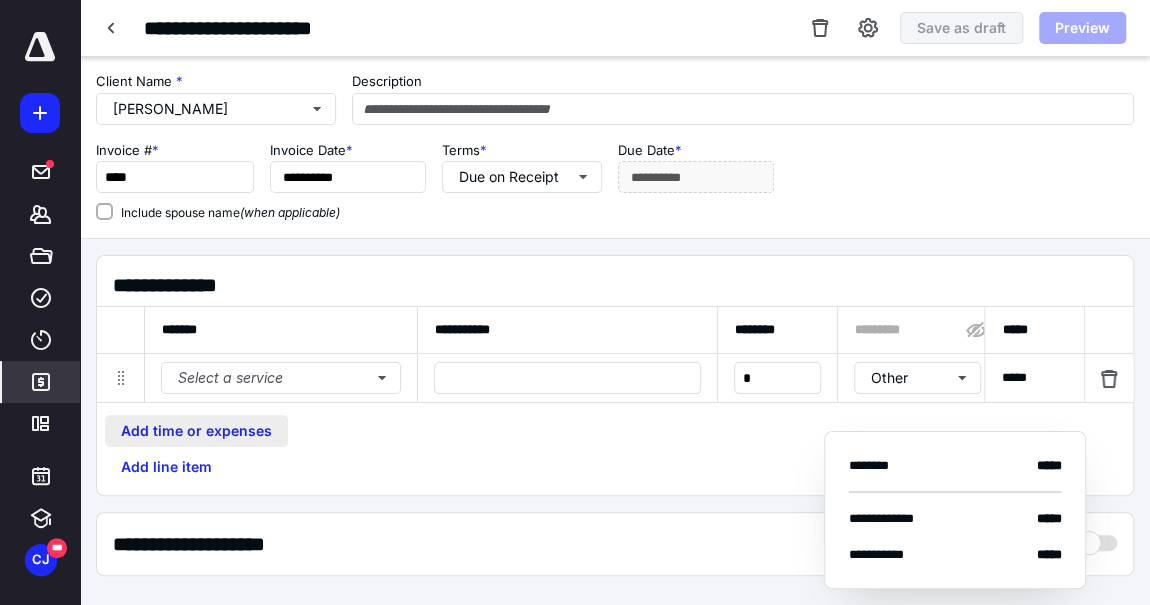 click on "Add time or expenses" at bounding box center (196, 431) 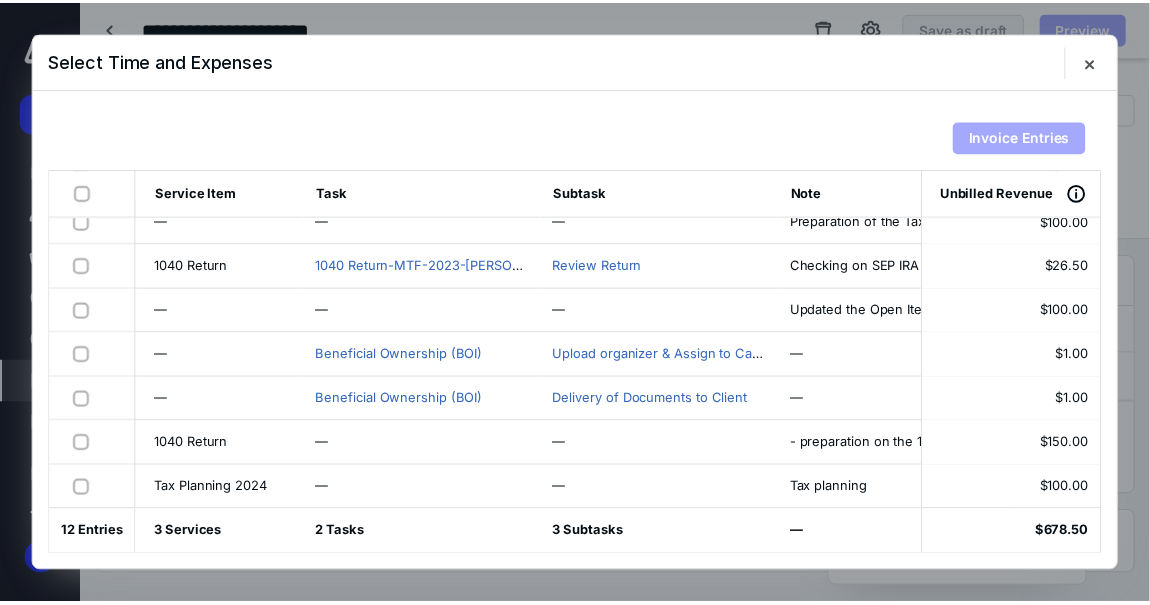 scroll, scrollTop: 251, scrollLeft: 0, axis: vertical 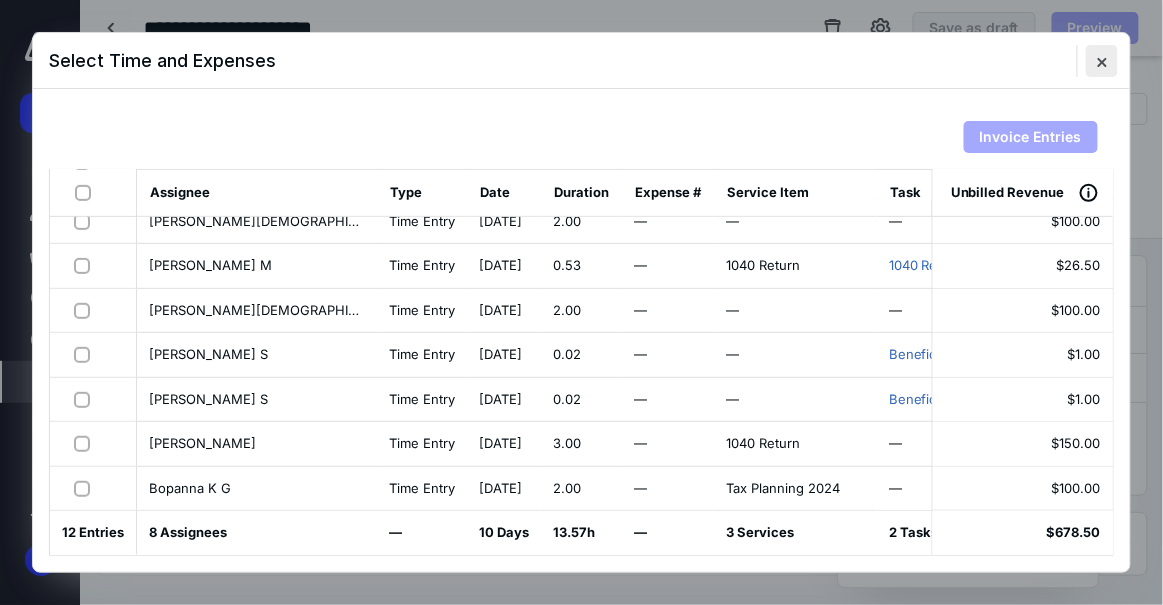 click at bounding box center [1102, 61] 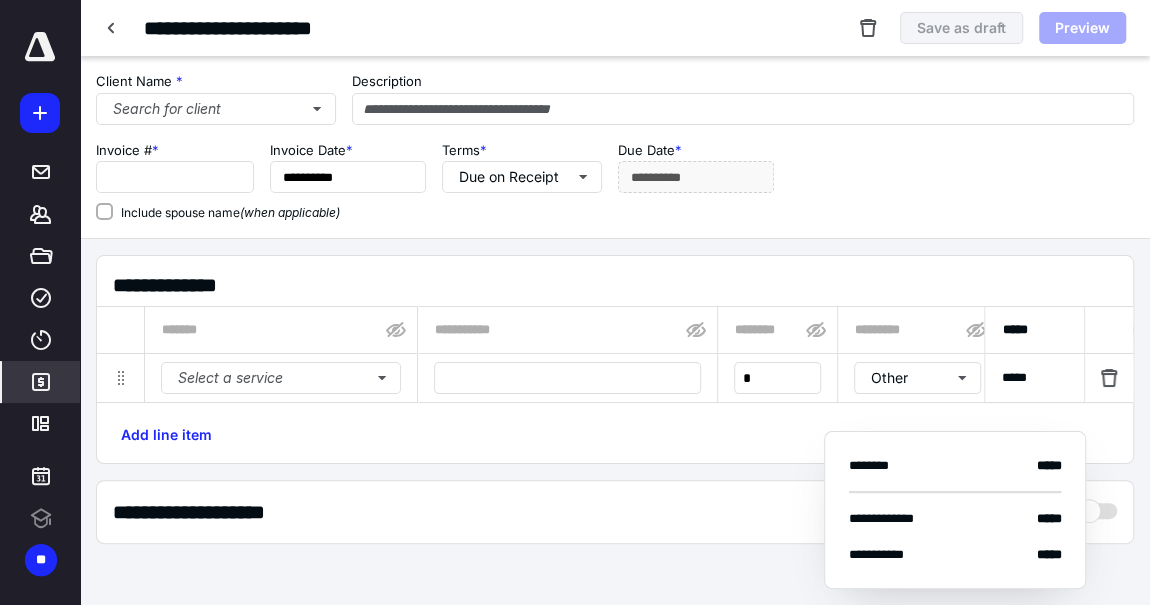 scroll, scrollTop: 0, scrollLeft: 0, axis: both 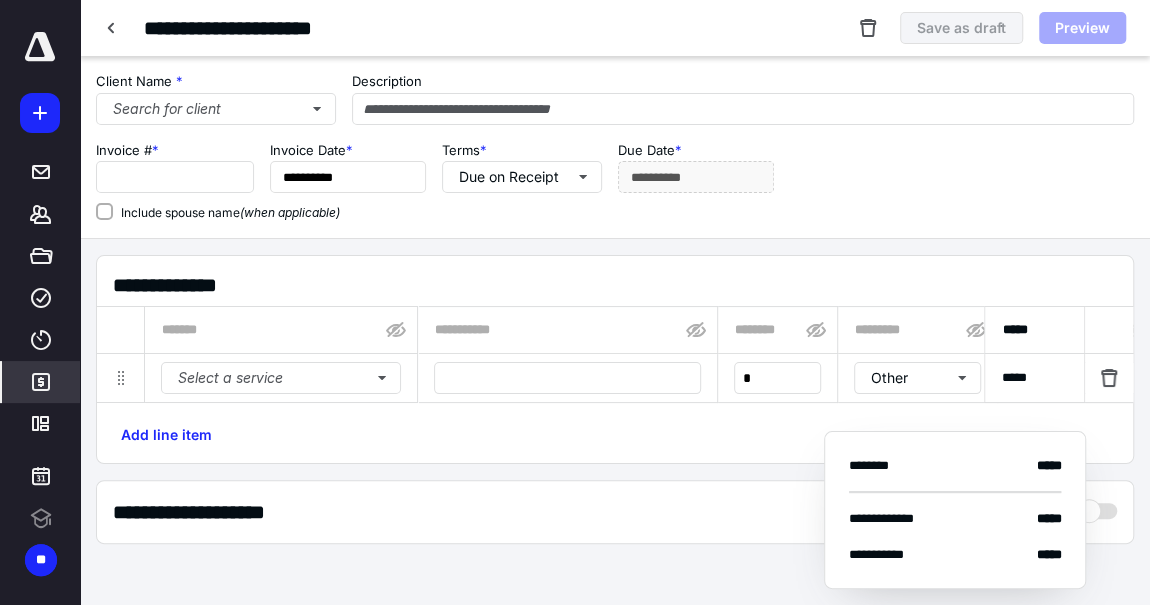 type on "****" 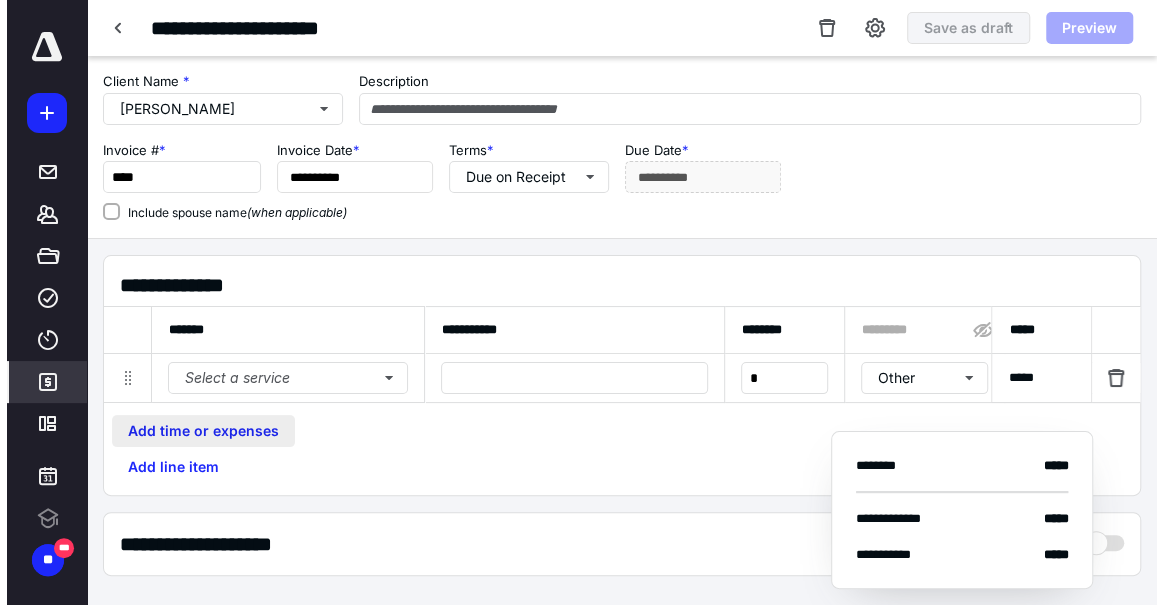 scroll, scrollTop: 0, scrollLeft: 0, axis: both 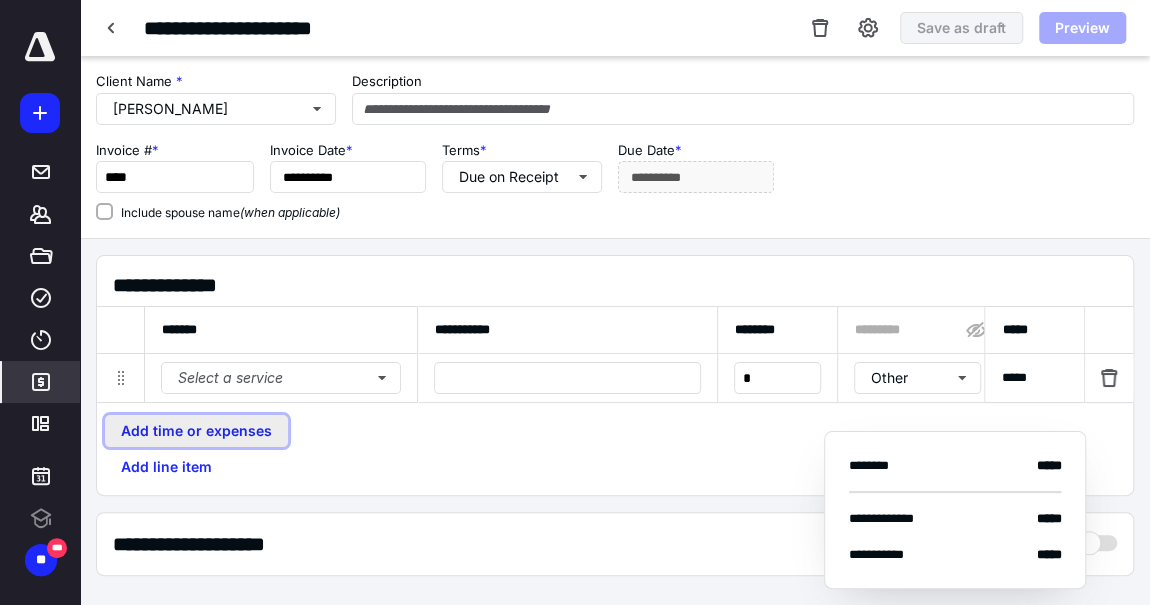 click on "Add time or expenses" at bounding box center [196, 431] 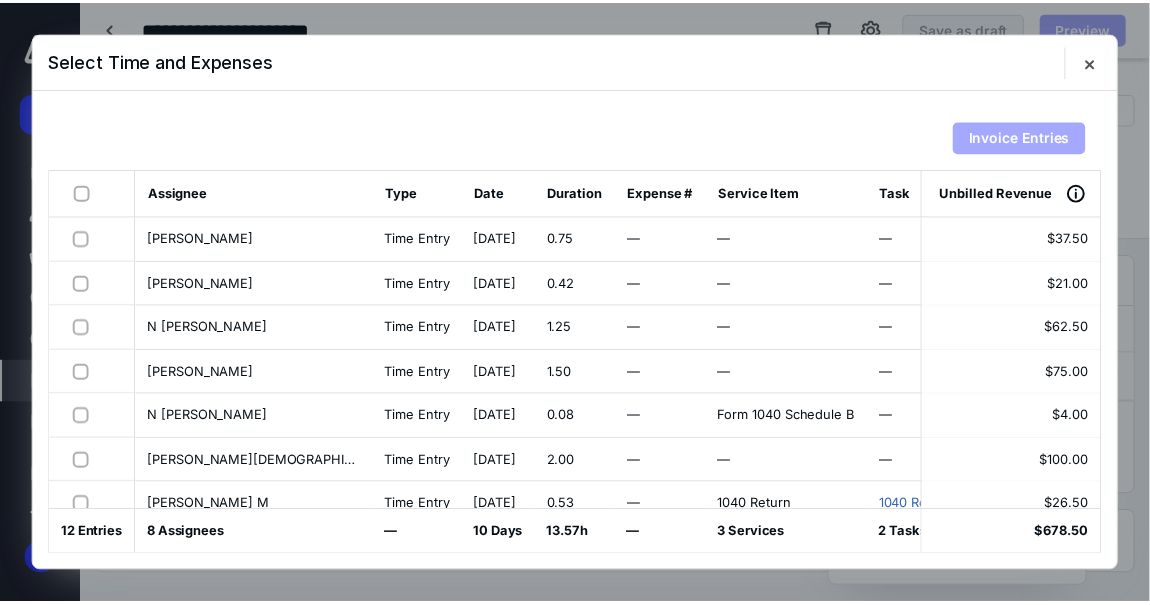 scroll, scrollTop: 251, scrollLeft: 0, axis: vertical 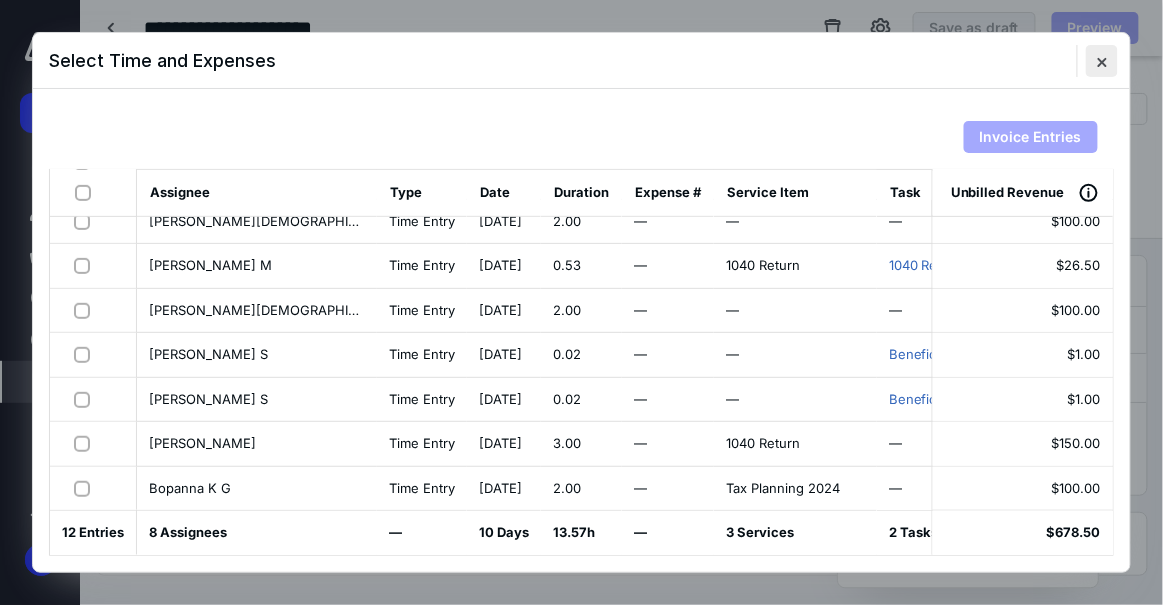 click at bounding box center (1102, 61) 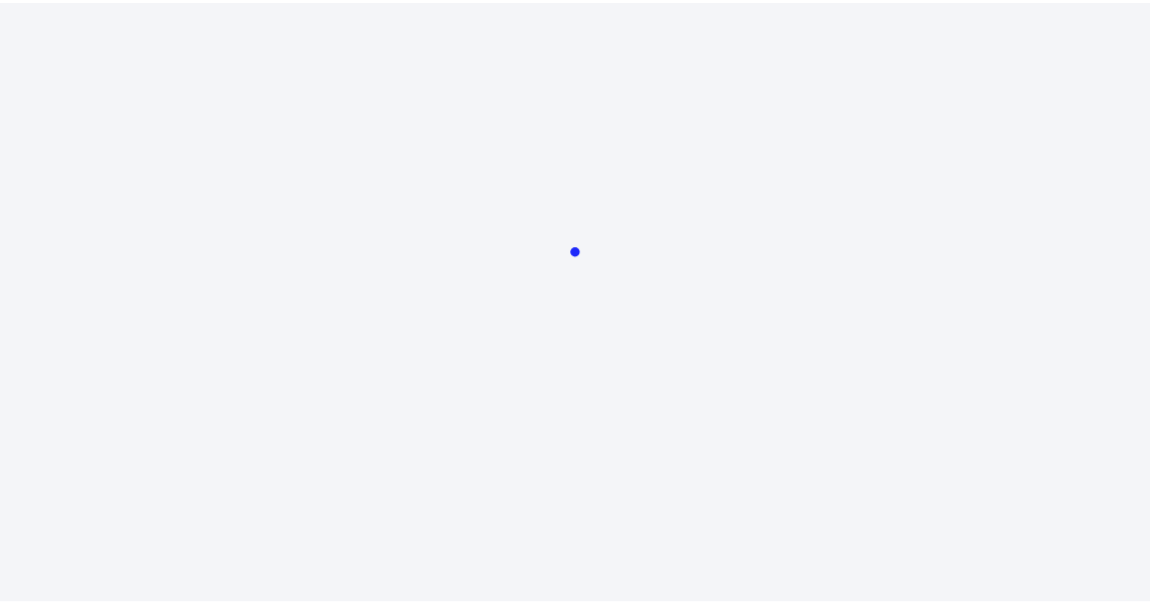 scroll, scrollTop: 0, scrollLeft: 0, axis: both 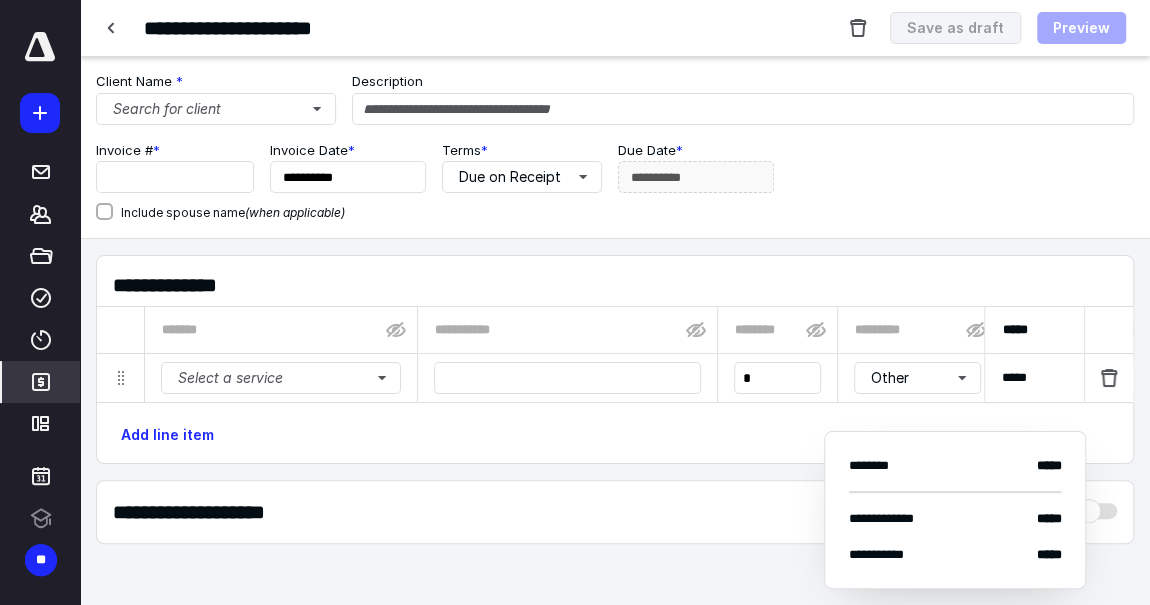 type on "****" 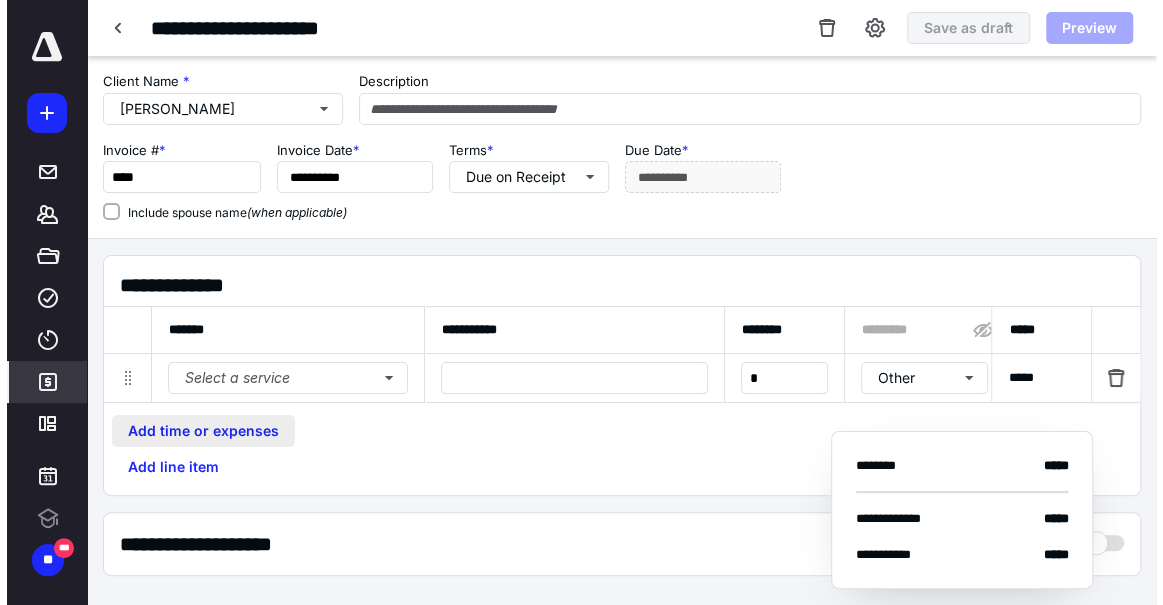 scroll, scrollTop: 0, scrollLeft: 0, axis: both 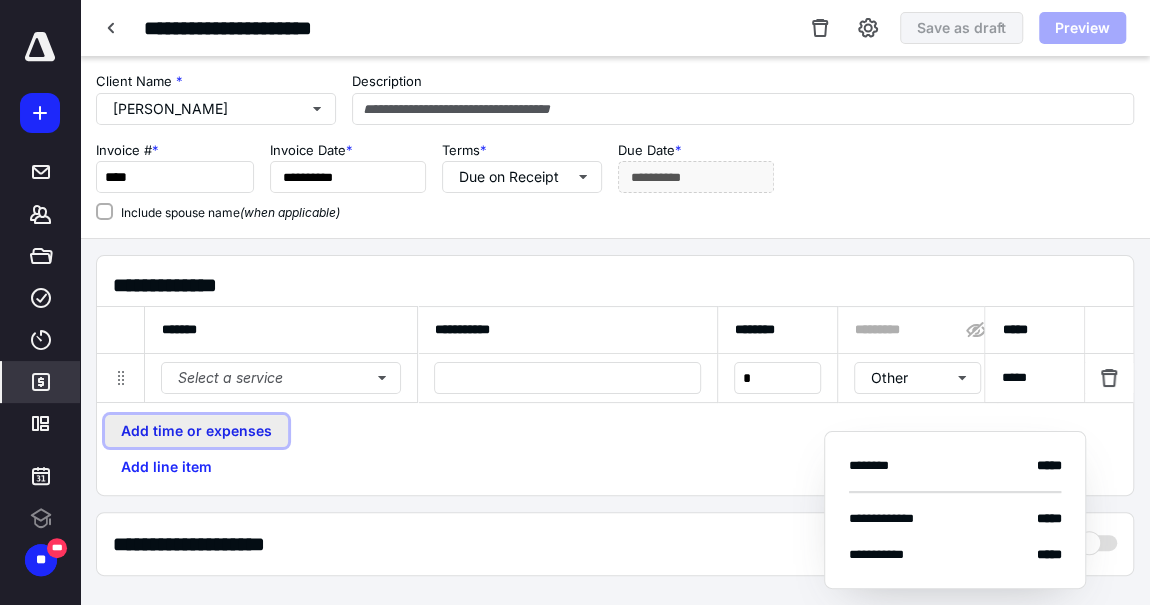 click on "Add time or expenses" at bounding box center (196, 431) 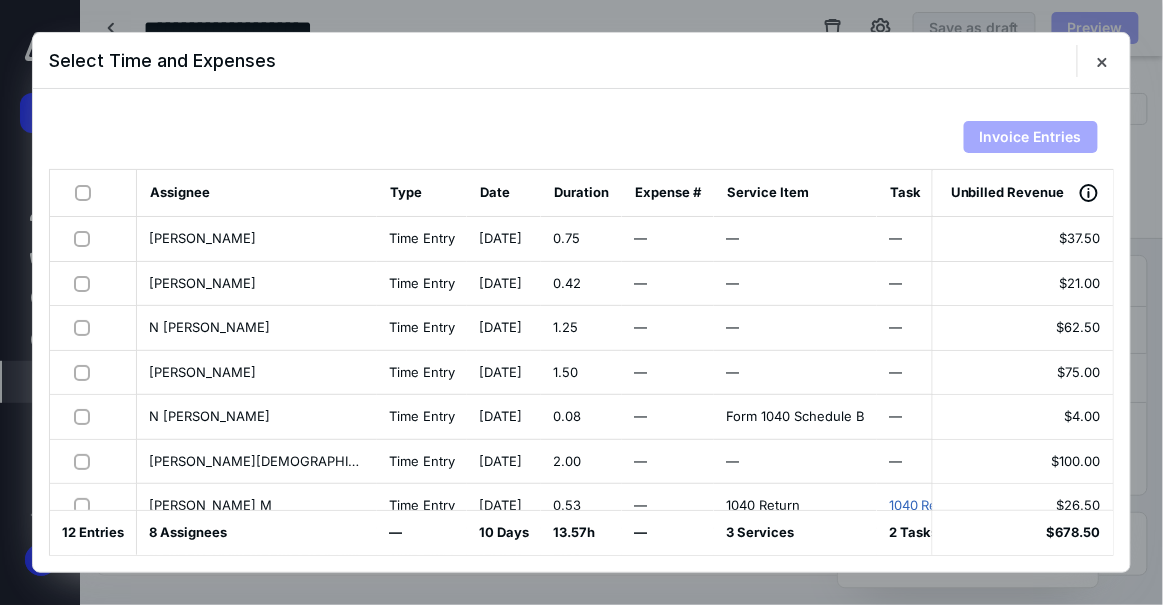 scroll, scrollTop: 0, scrollLeft: 0, axis: both 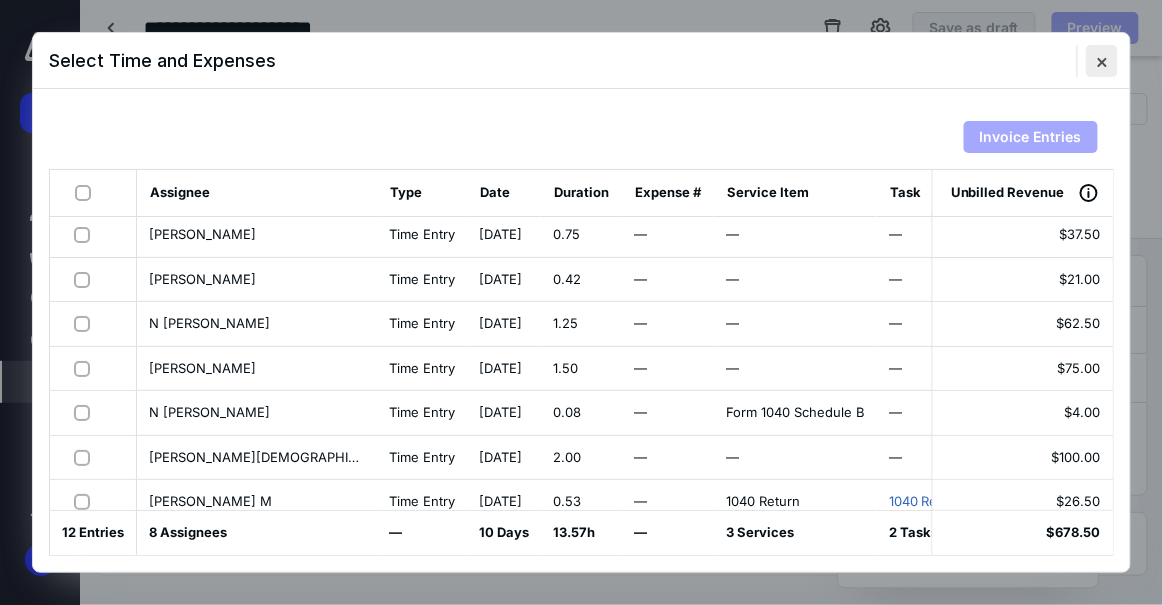 click at bounding box center (1102, 61) 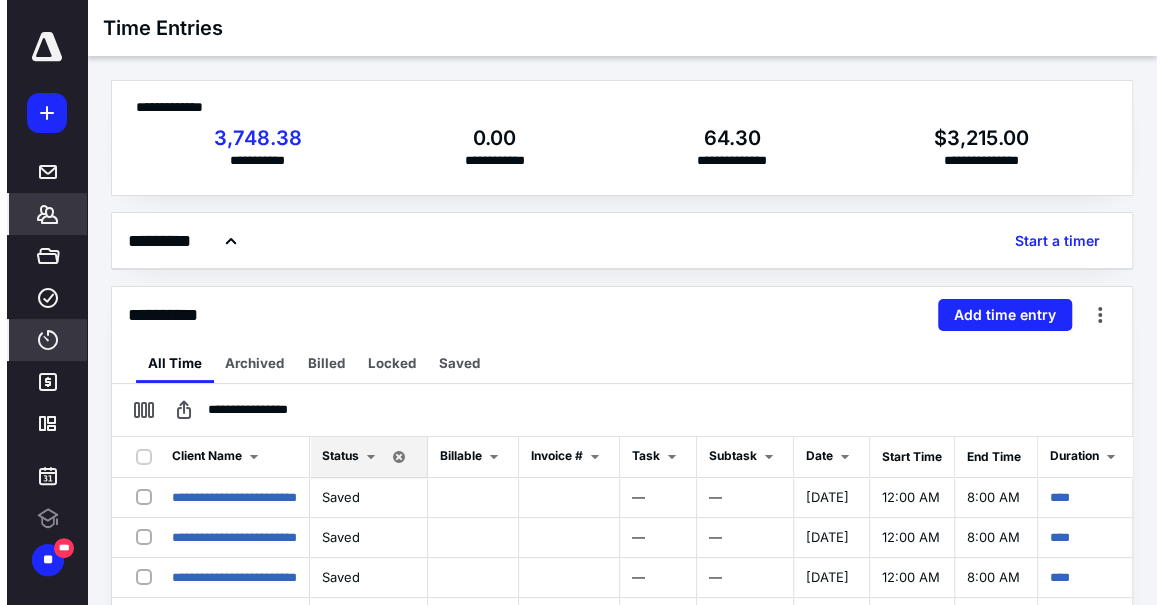 scroll, scrollTop: 0, scrollLeft: 0, axis: both 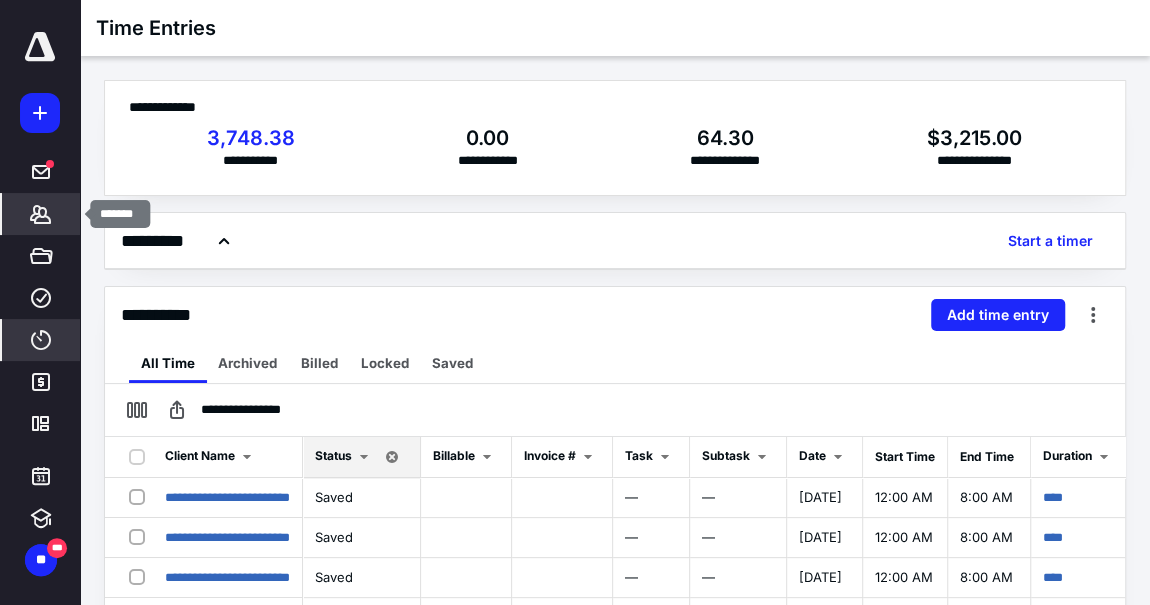 click 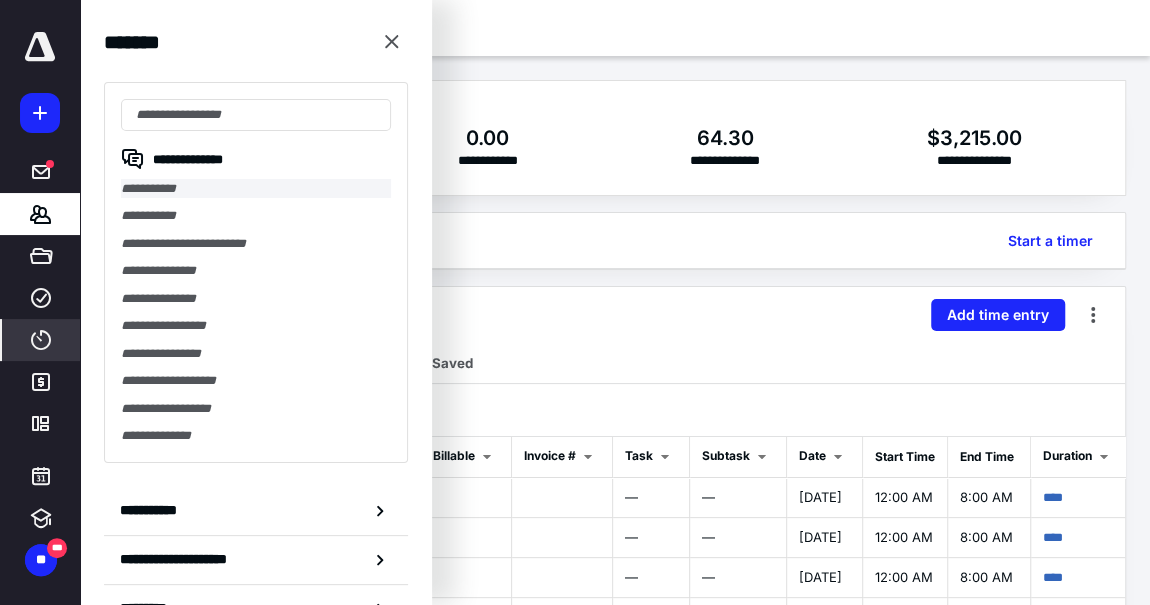 click on "**********" at bounding box center [256, 188] 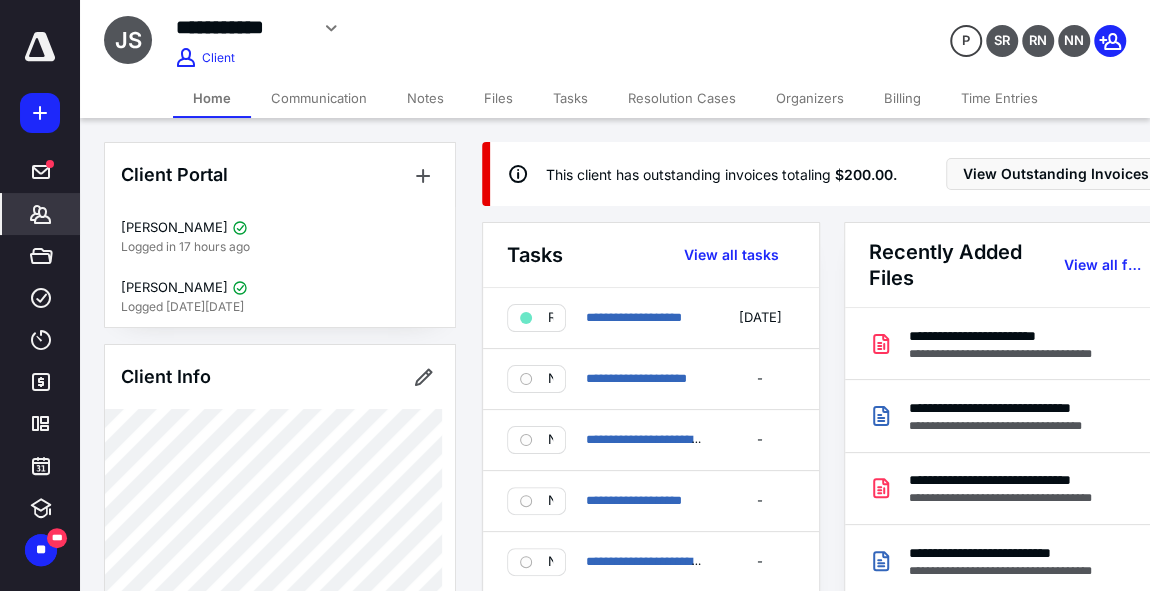 click on "Billing" at bounding box center [902, 98] 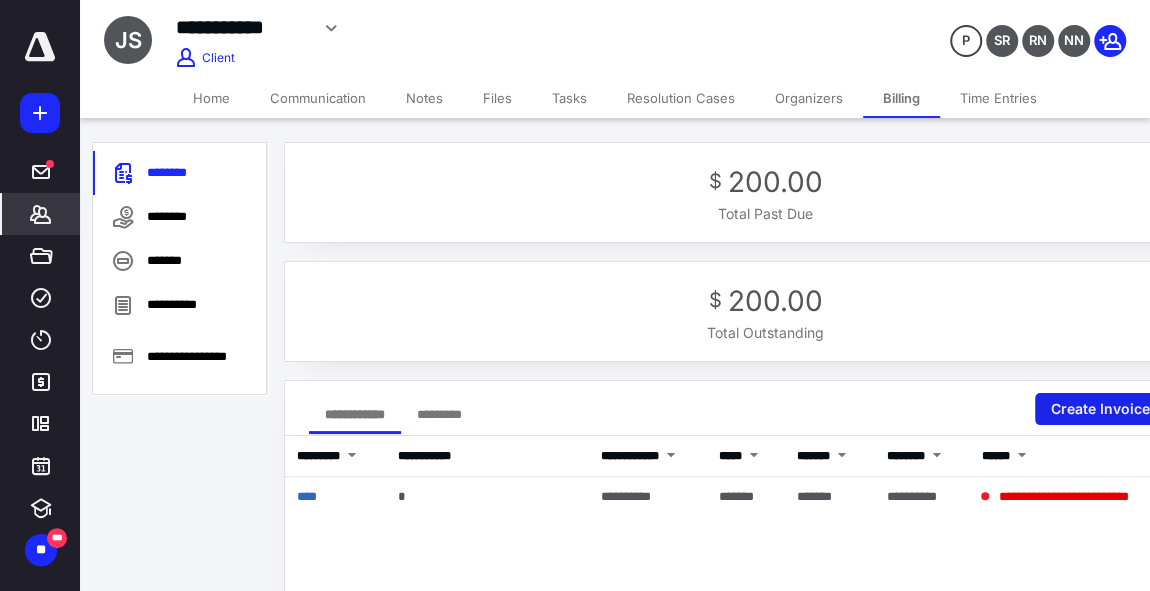 click on "Create Invoice" at bounding box center [1108, 409] 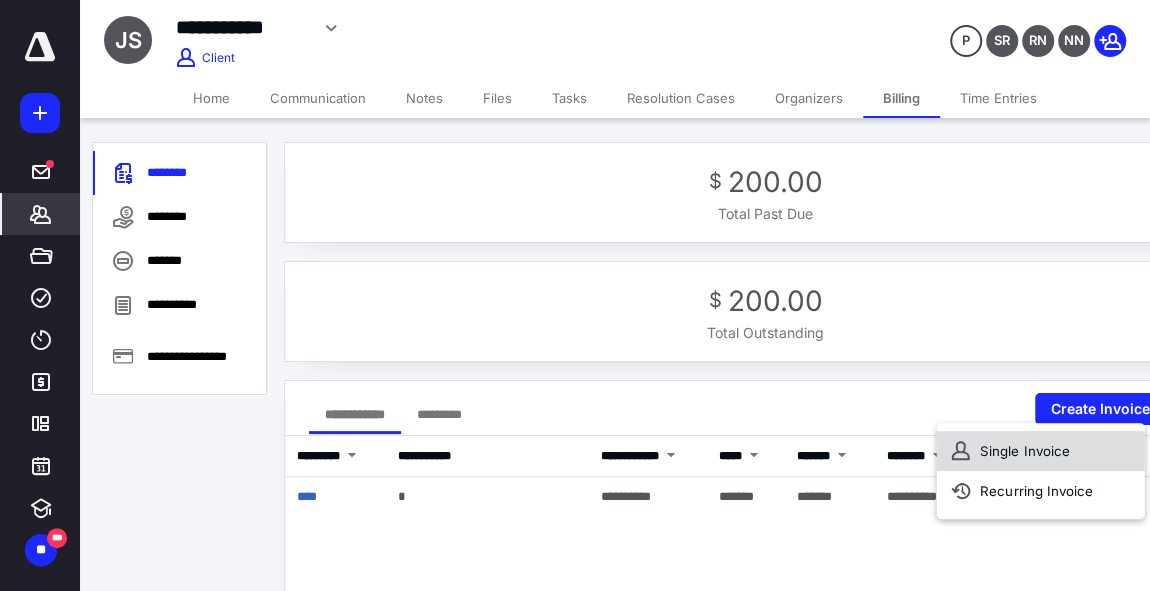 click on "Single Invoice" at bounding box center (1040, 451) 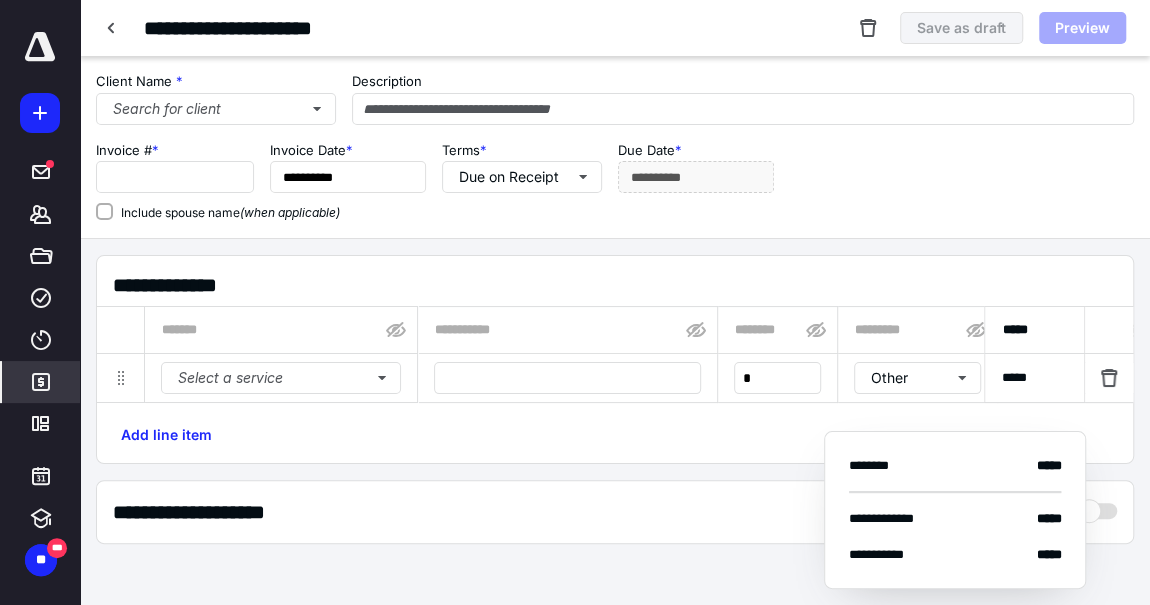 type on "****" 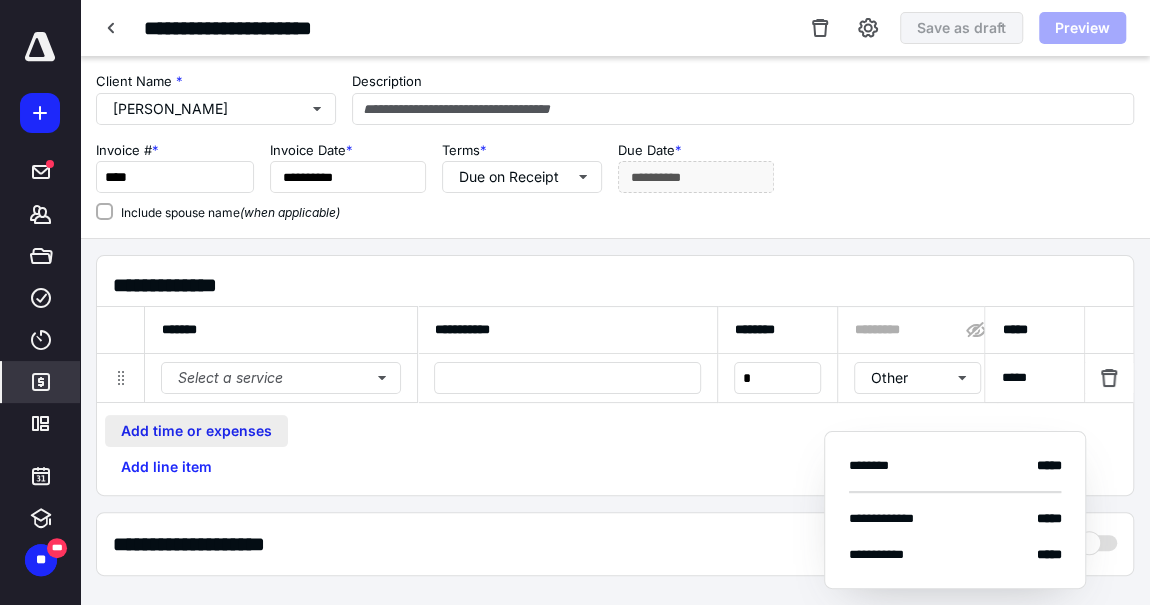 click on "Add time or expenses" at bounding box center (196, 431) 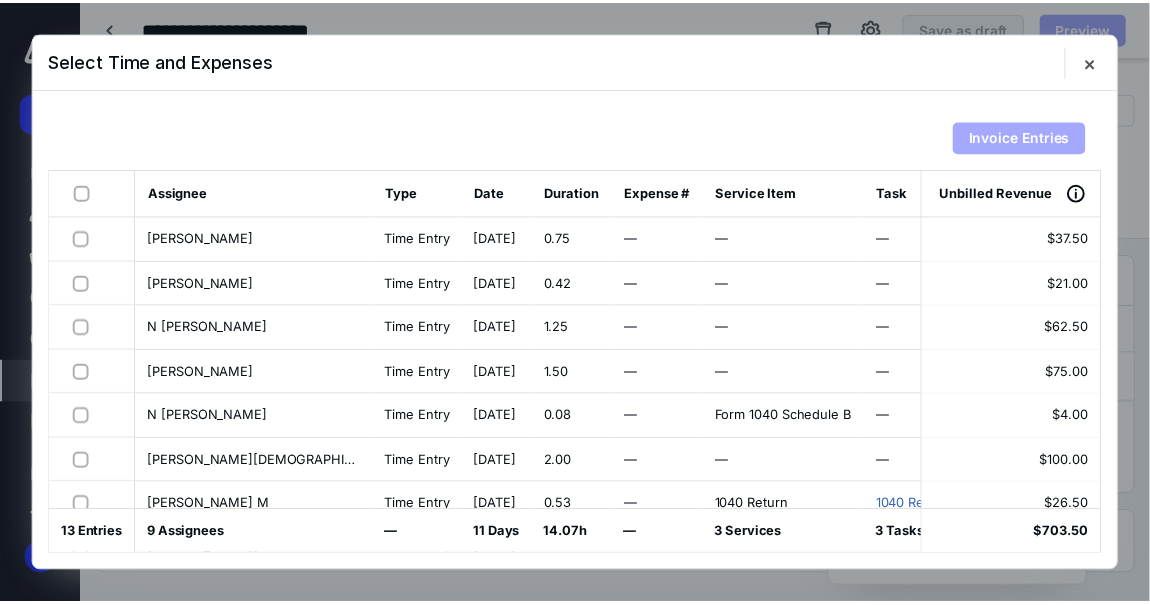 scroll, scrollTop: 295, scrollLeft: 0, axis: vertical 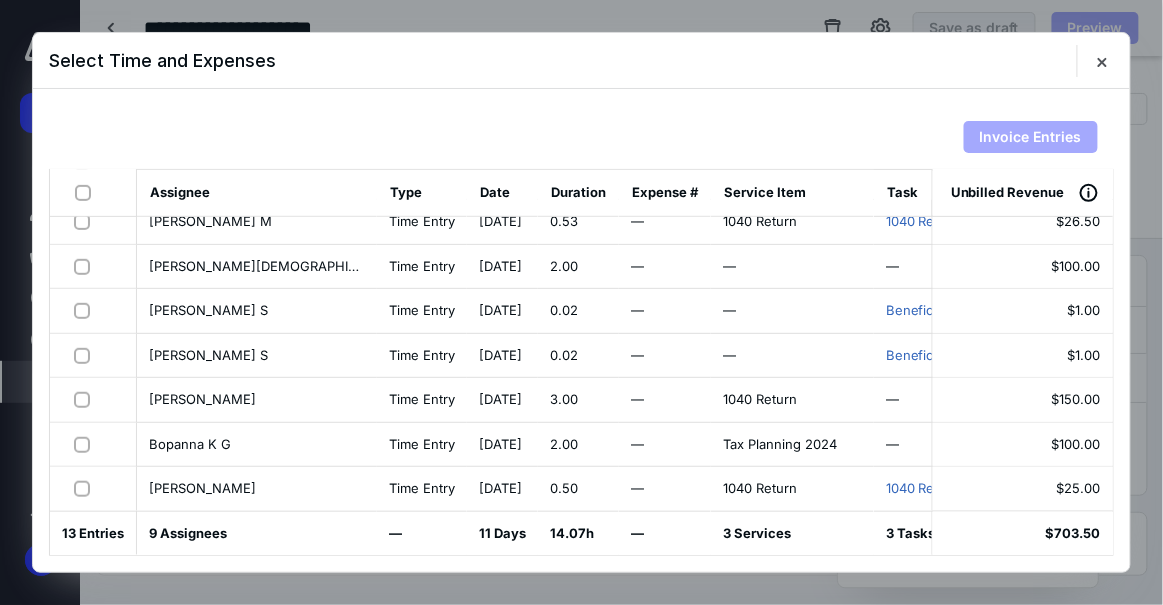click at bounding box center (86, 488) 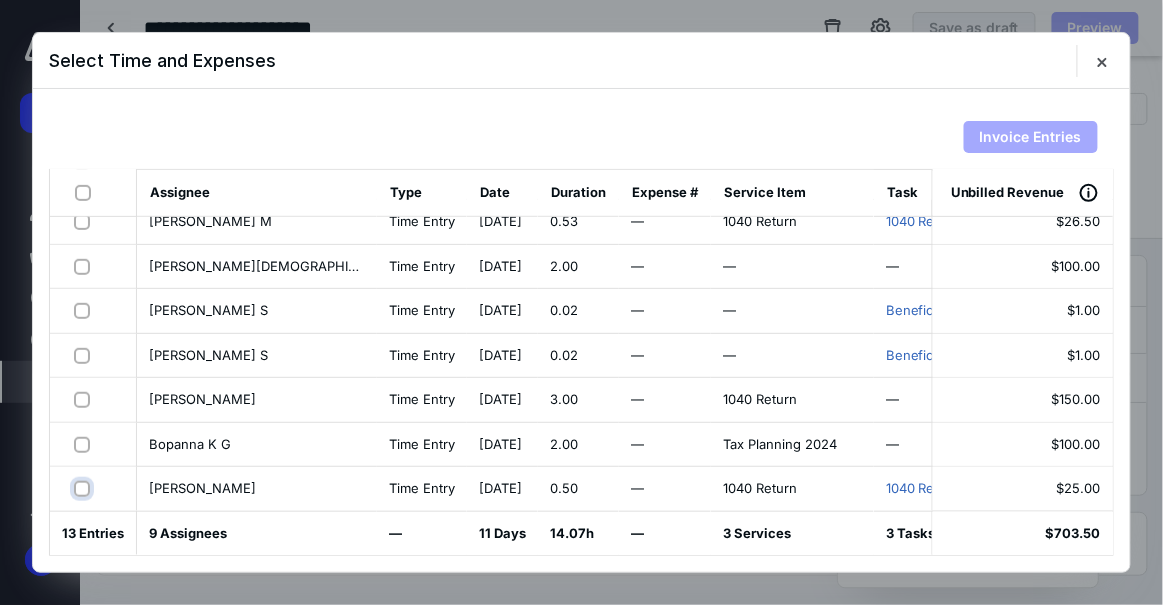 click at bounding box center (84, 488) 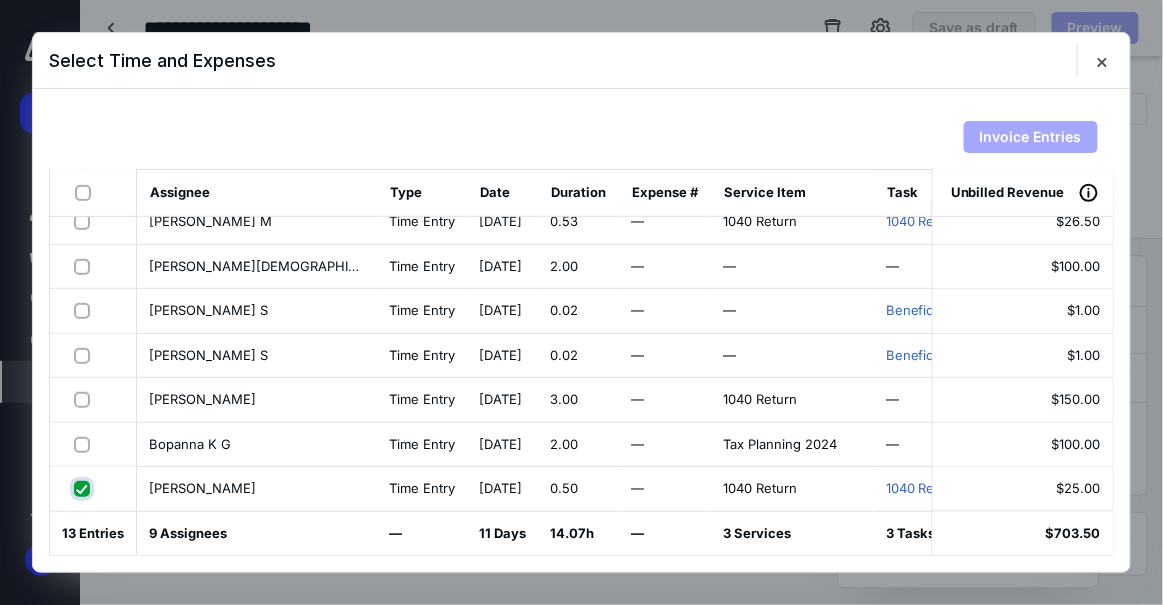 checkbox on "true" 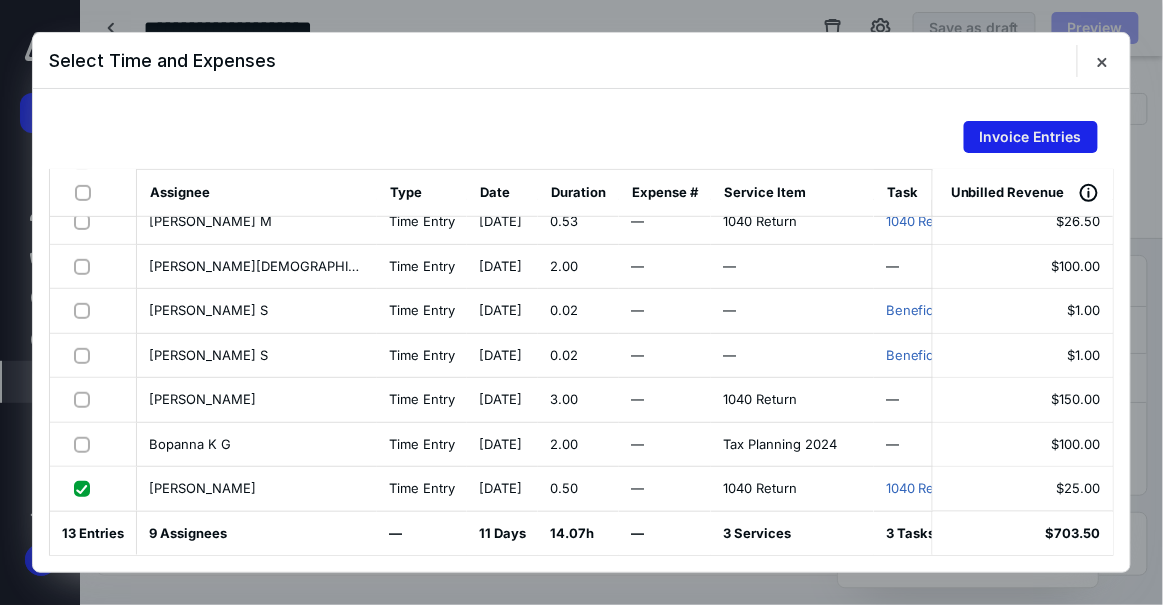 click on "Invoice Entries" at bounding box center (1031, 137) 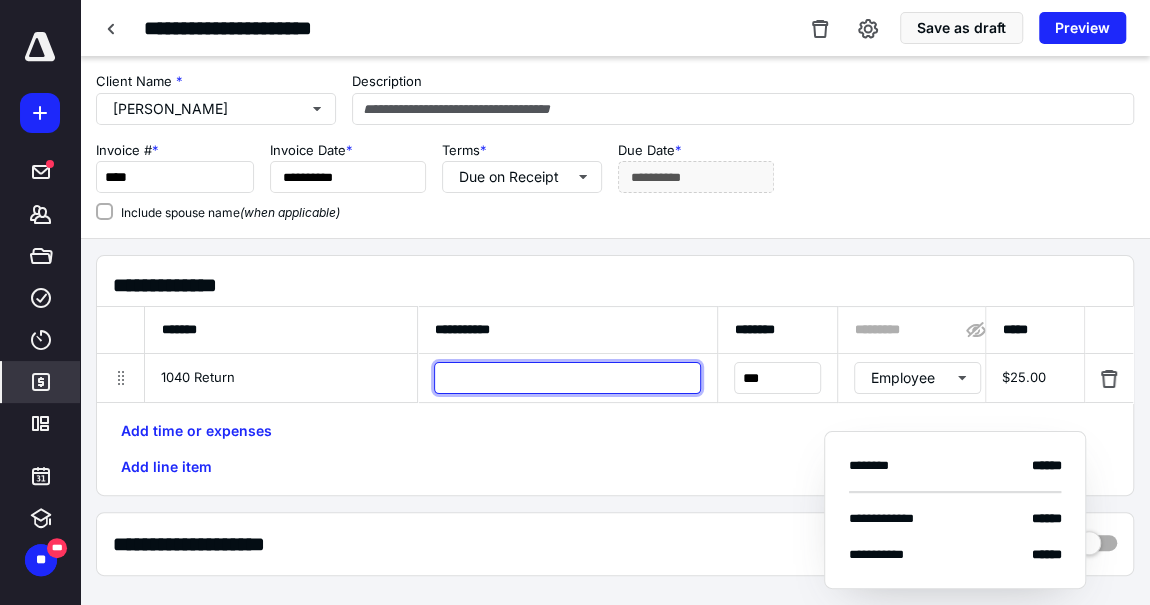 click at bounding box center [567, 378] 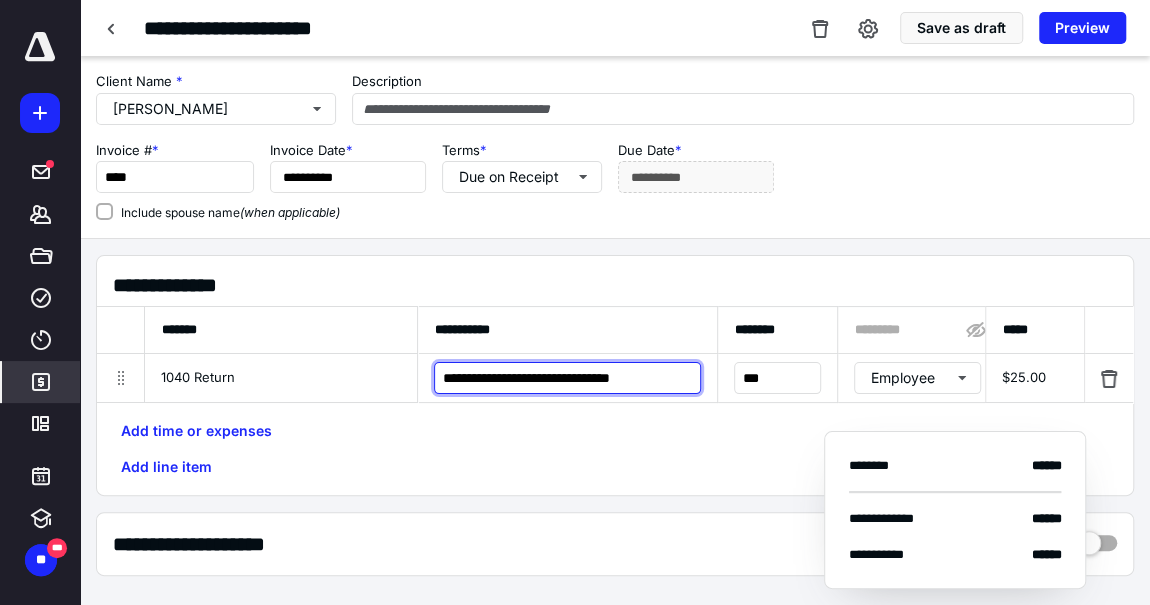 scroll, scrollTop: 0, scrollLeft: 7, axis: horizontal 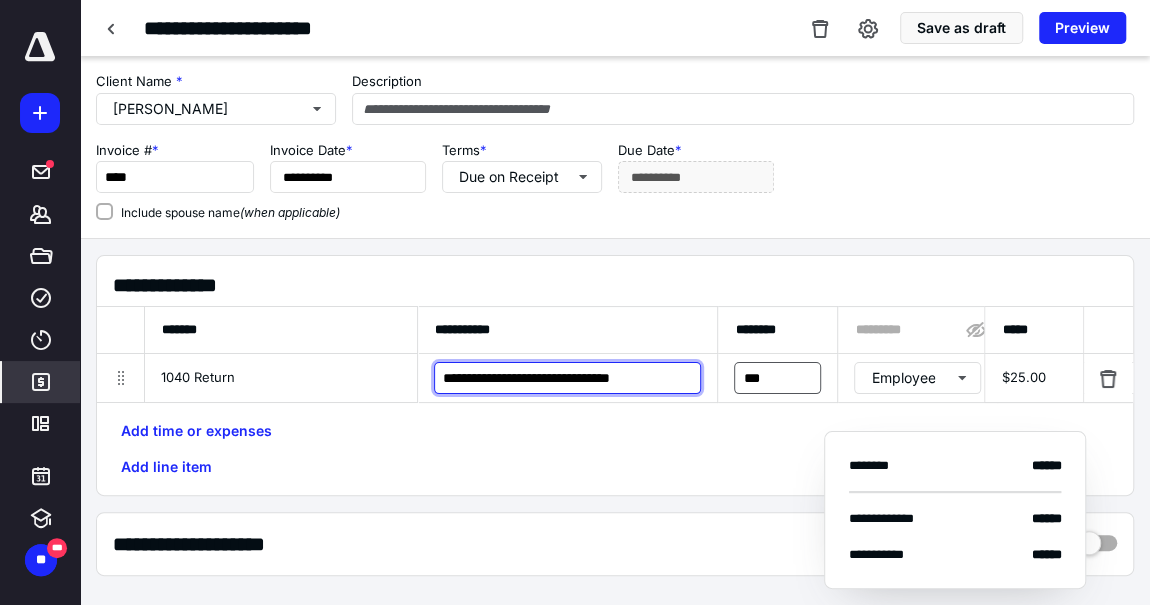 type on "**********" 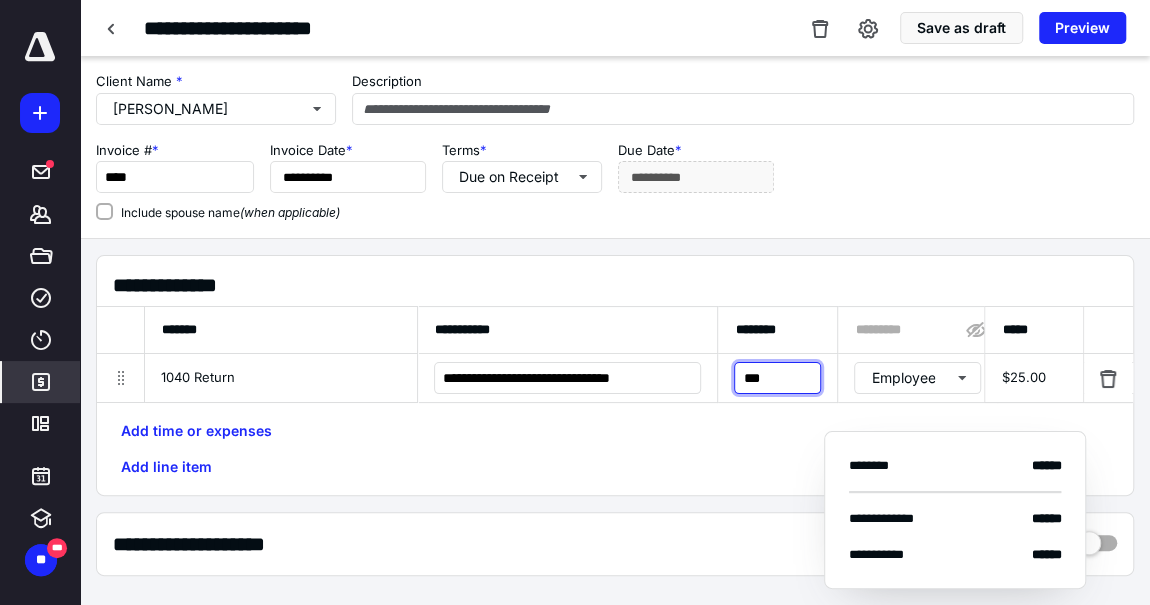 scroll, scrollTop: 0, scrollLeft: 0, axis: both 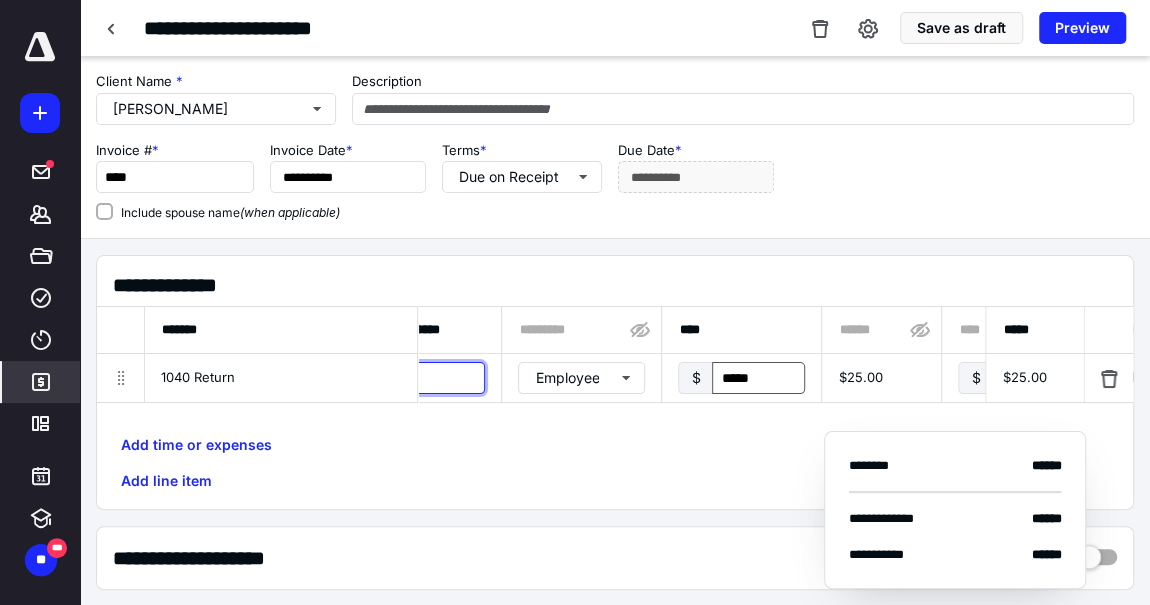 type on "*" 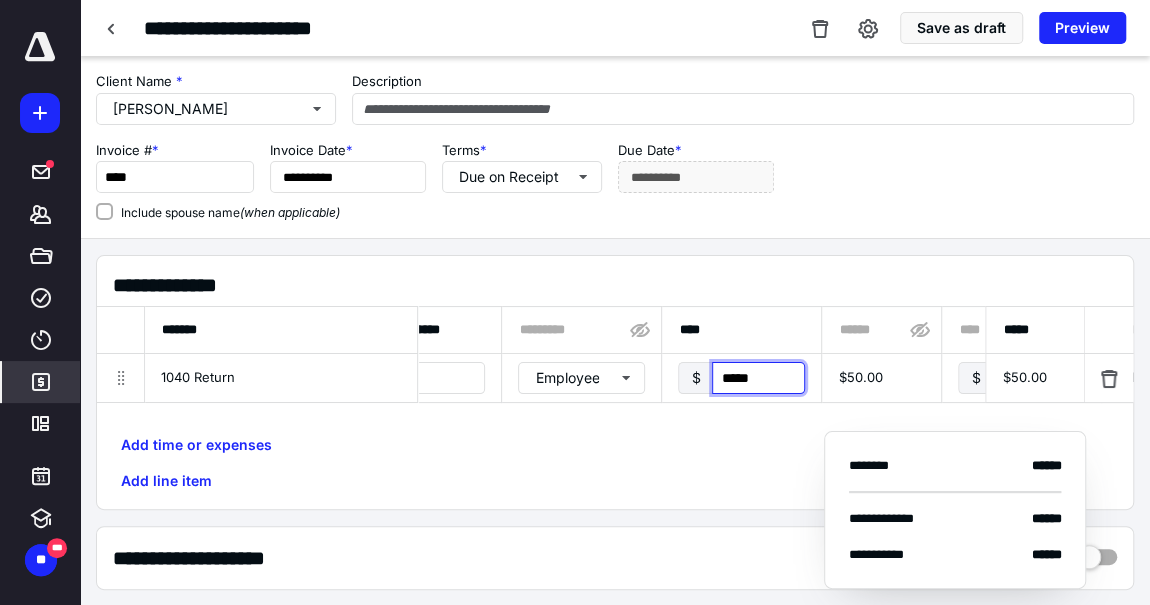click on "*****" at bounding box center [758, 378] 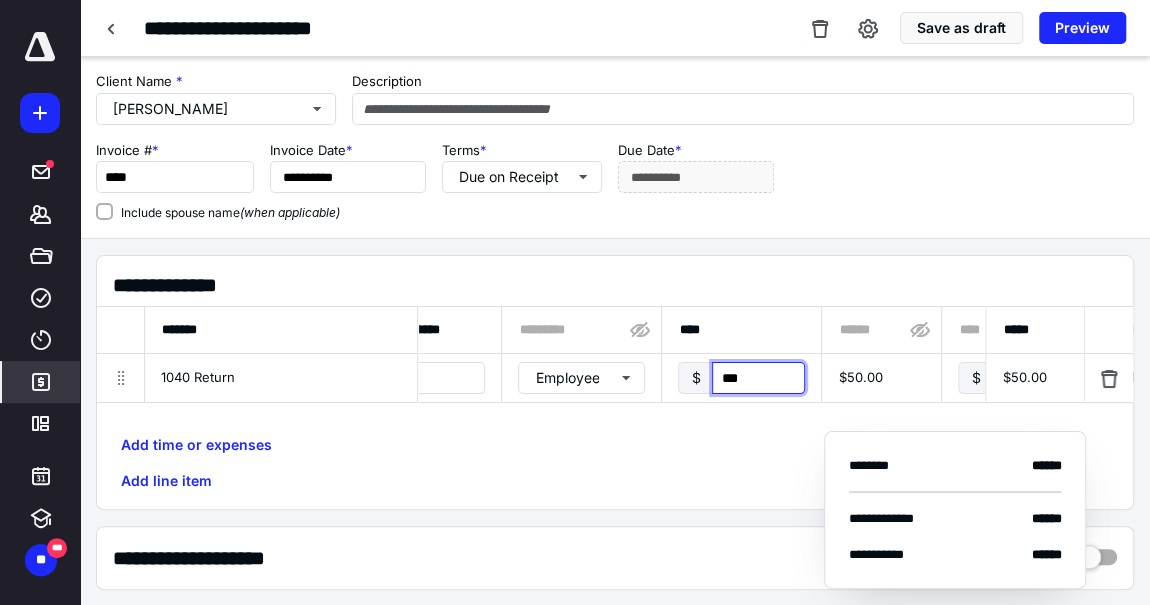 type on "****" 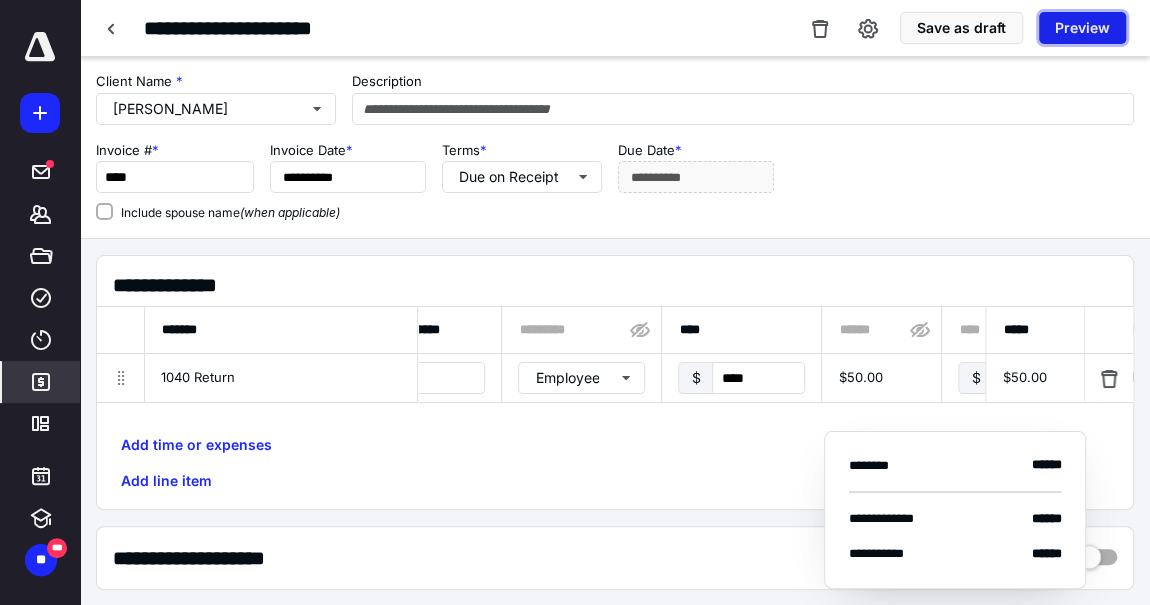 click on "Preview" at bounding box center [1082, 28] 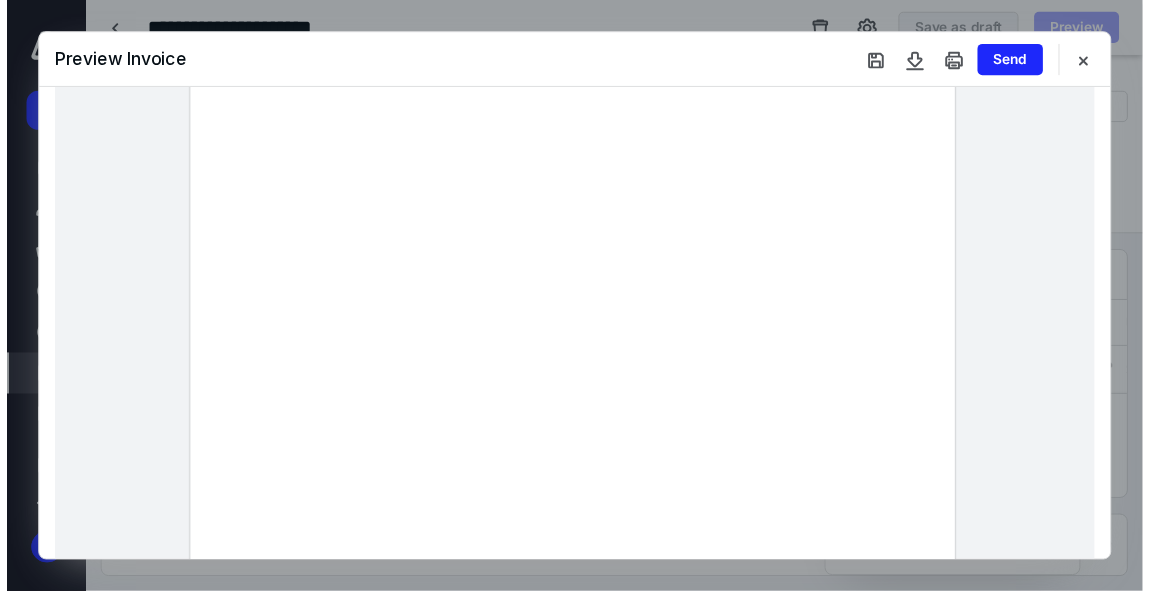 scroll, scrollTop: 199, scrollLeft: 0, axis: vertical 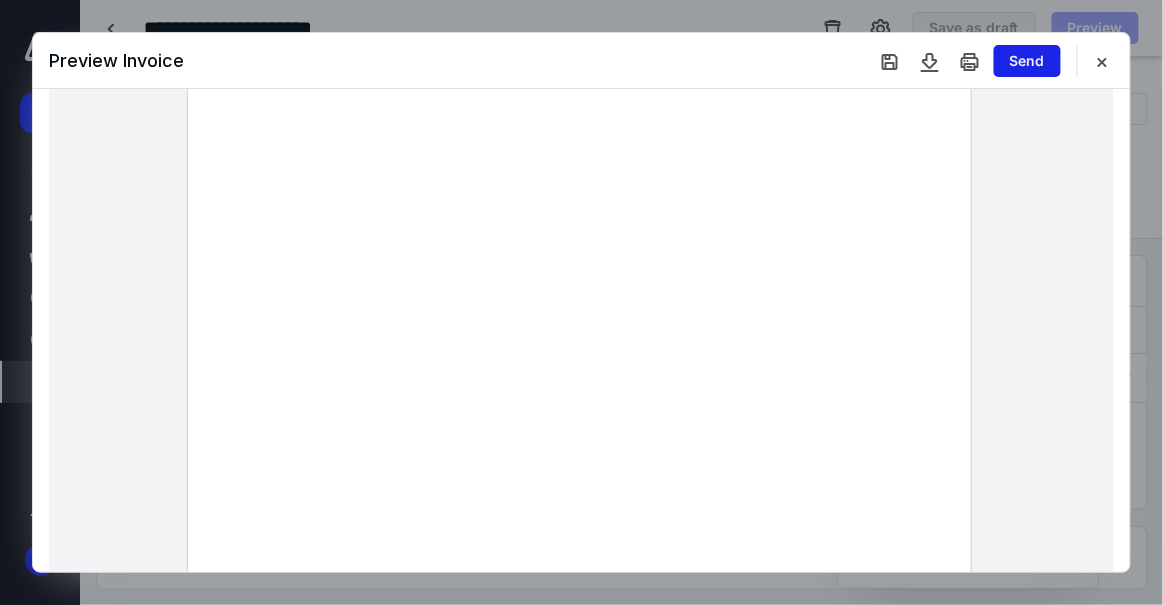 click on "Send" at bounding box center (1027, 61) 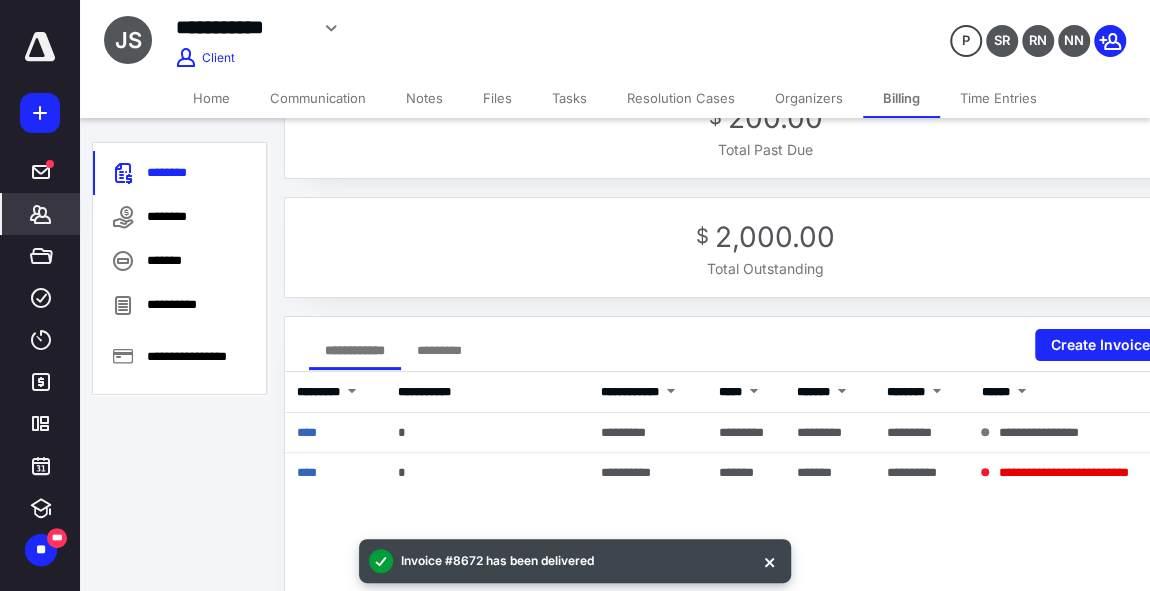 scroll, scrollTop: 65, scrollLeft: 0, axis: vertical 